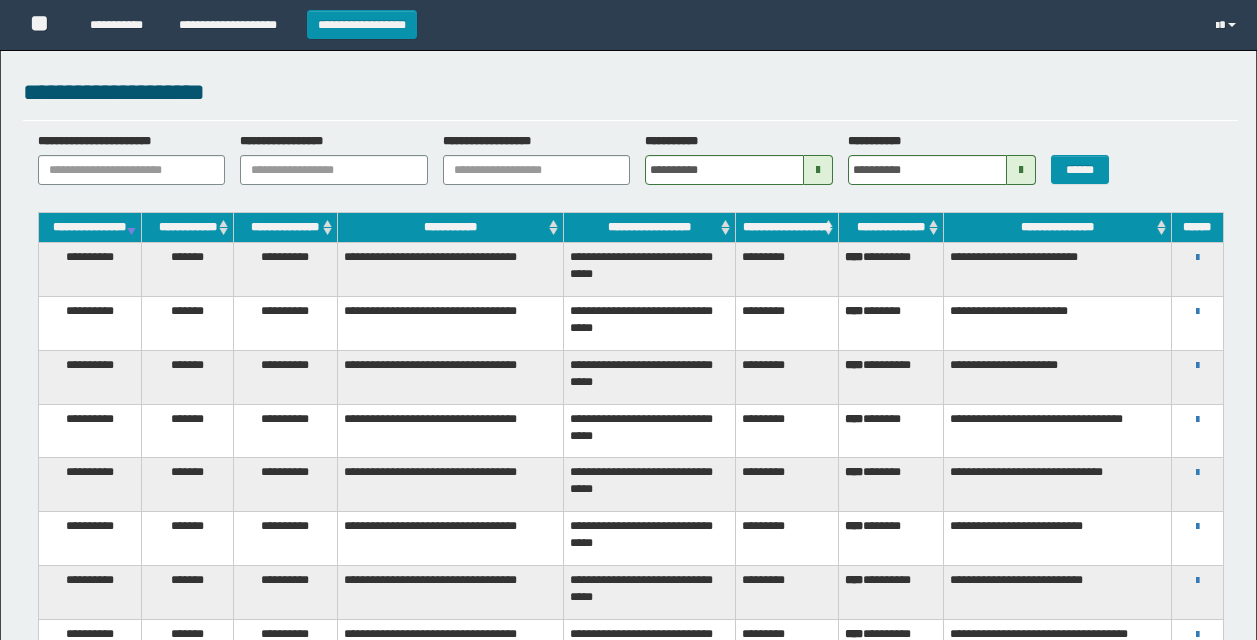 scroll, scrollTop: 754, scrollLeft: 0, axis: vertical 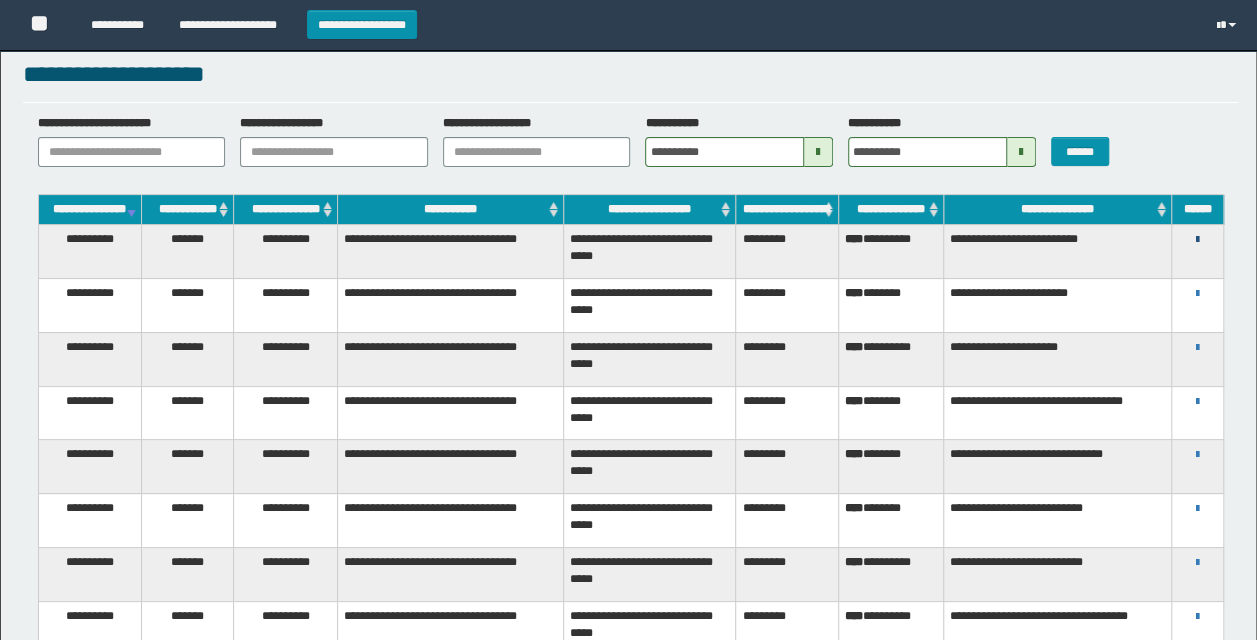 click at bounding box center [1197, 240] 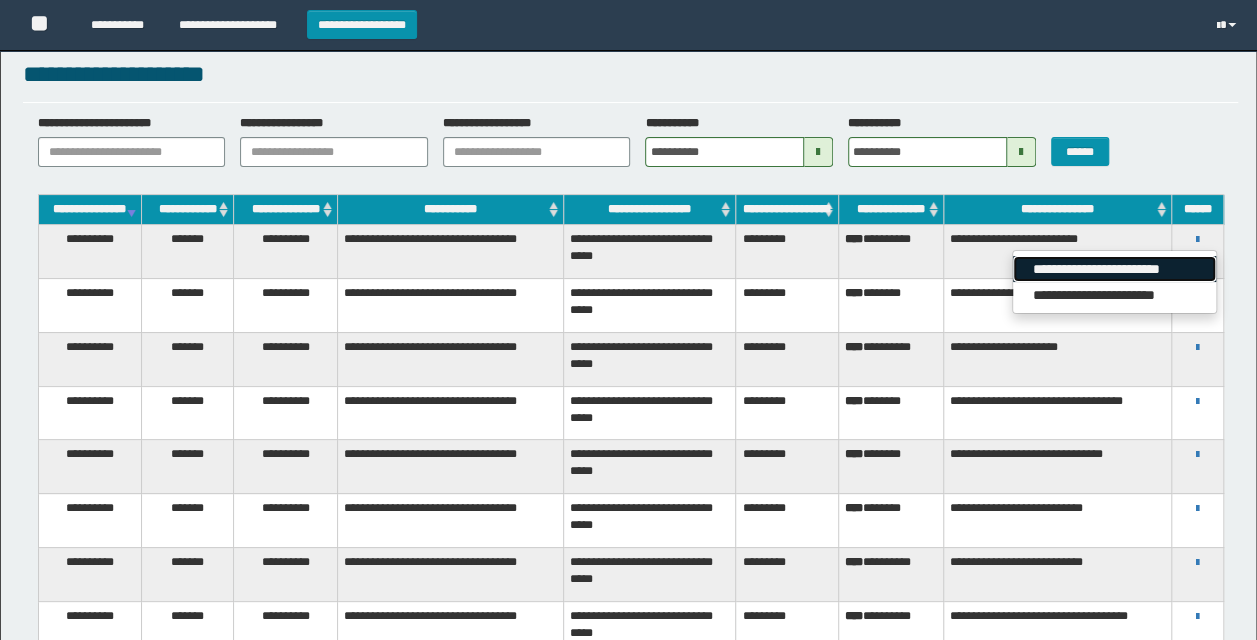 click on "**********" at bounding box center (1114, 269) 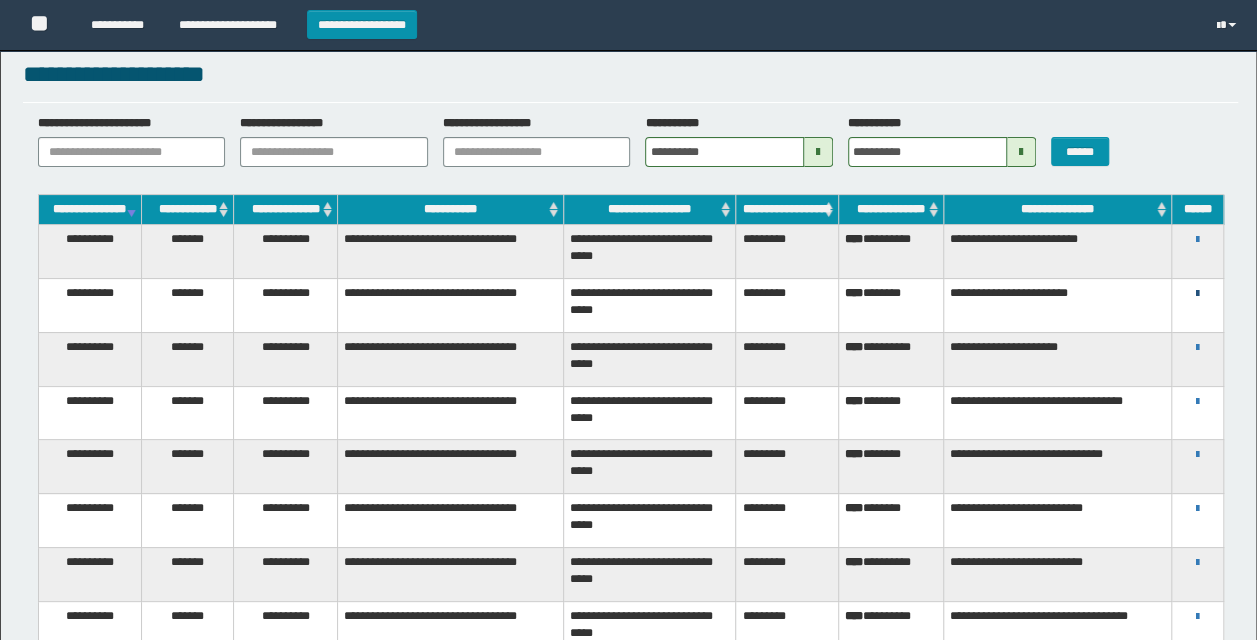click at bounding box center (1197, 294) 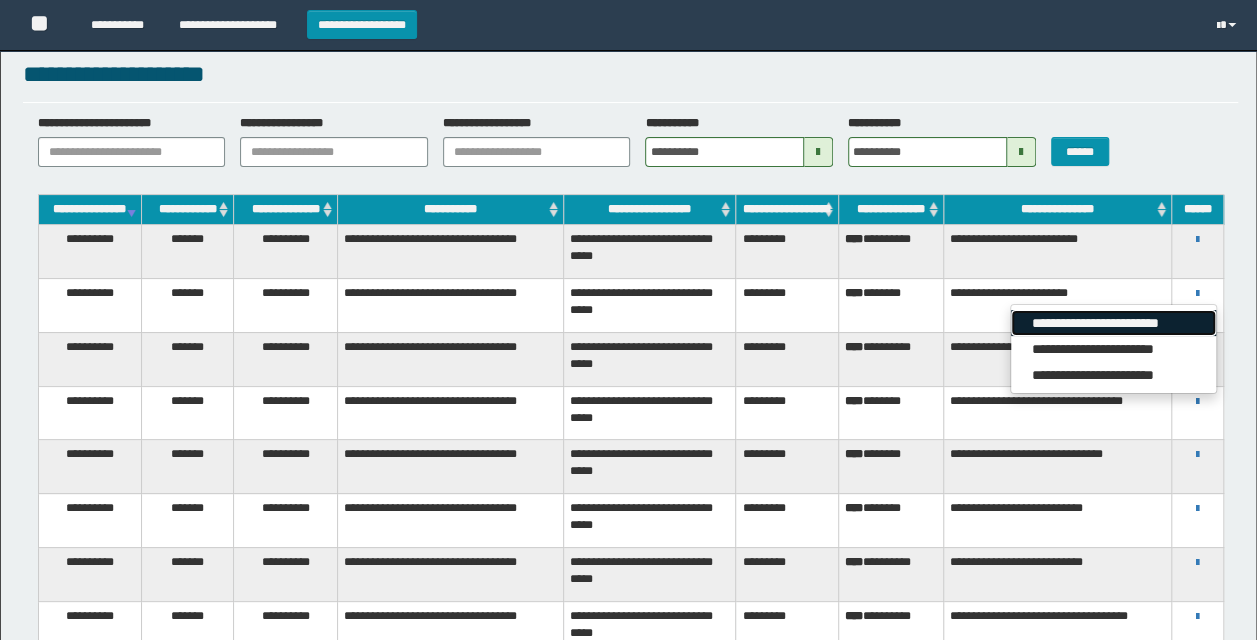 click on "**********" at bounding box center [1113, 323] 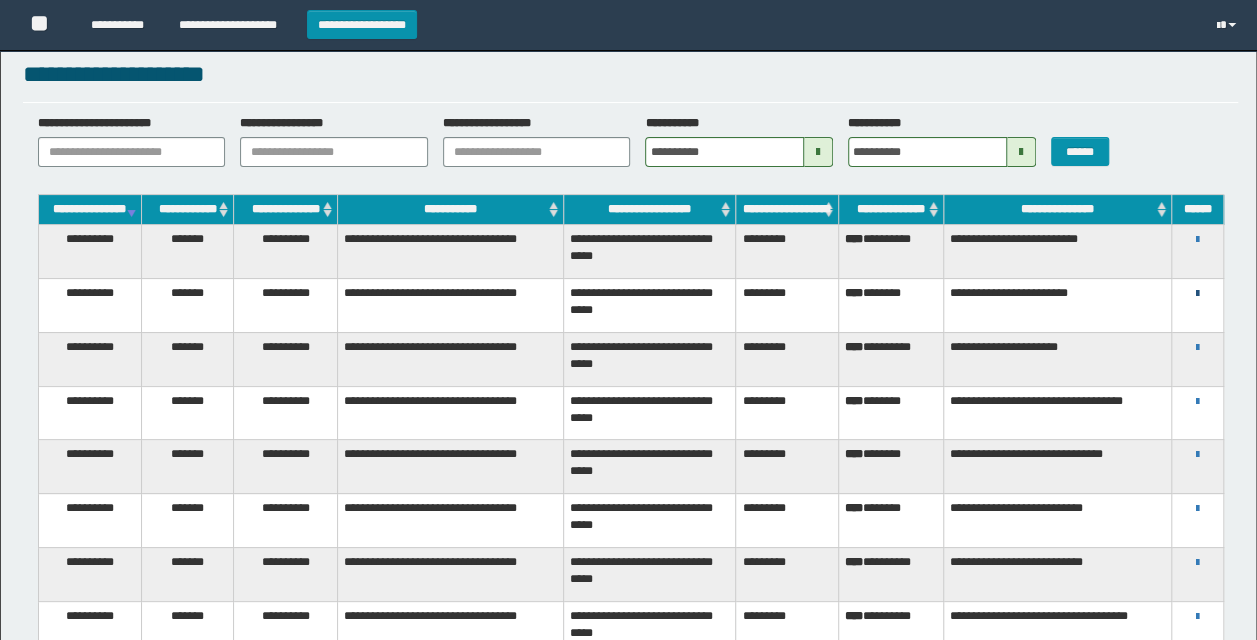 click at bounding box center (1197, 294) 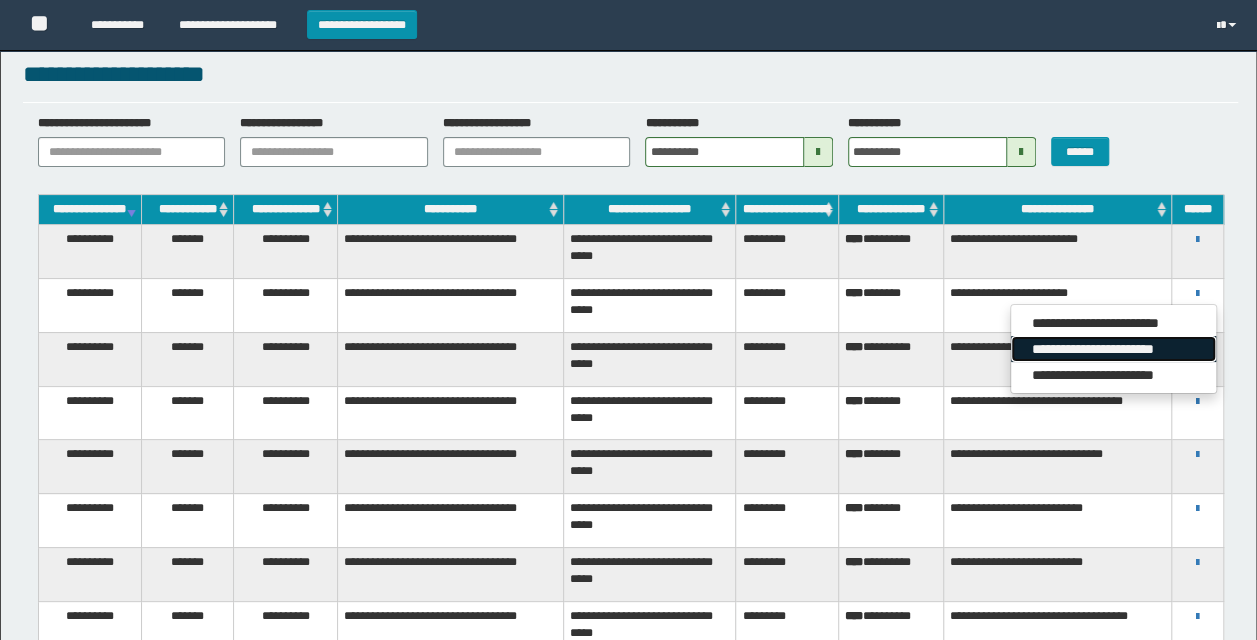 click on "**********" at bounding box center (1113, 349) 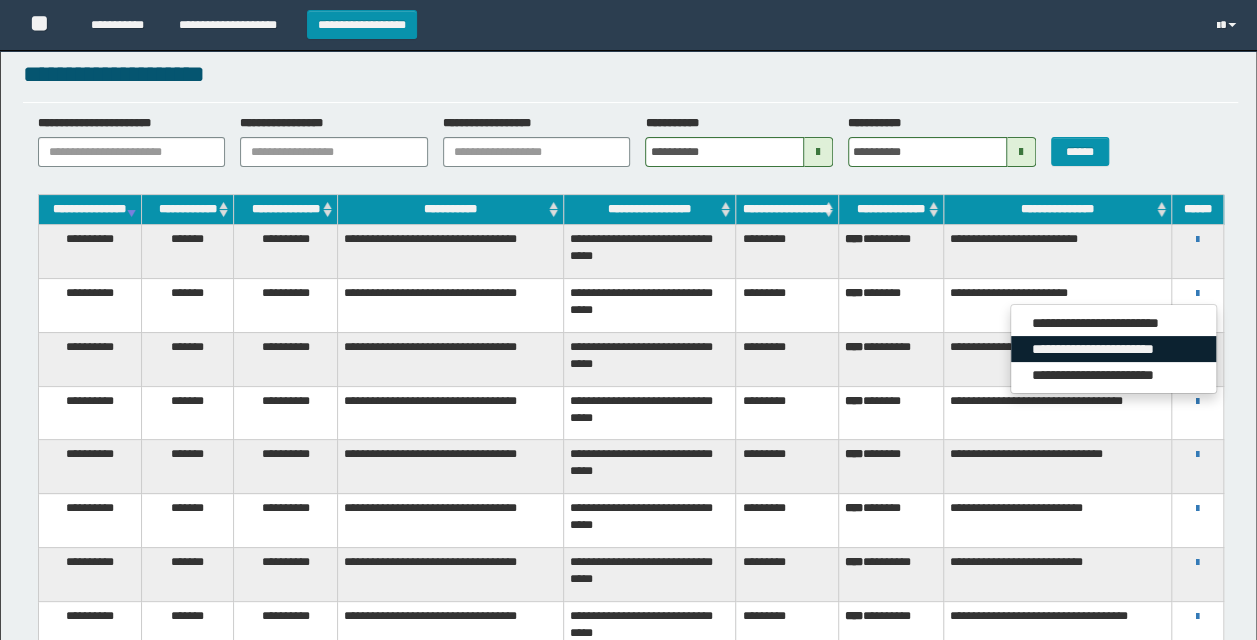 scroll, scrollTop: 0, scrollLeft: 0, axis: both 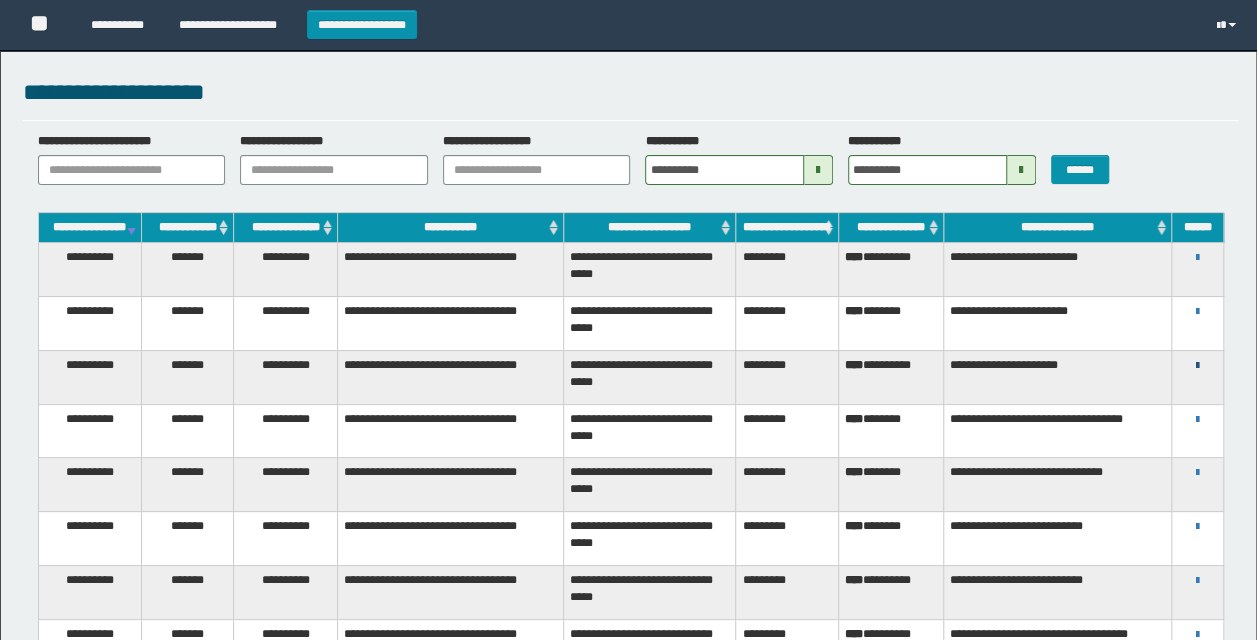click at bounding box center [1197, 366] 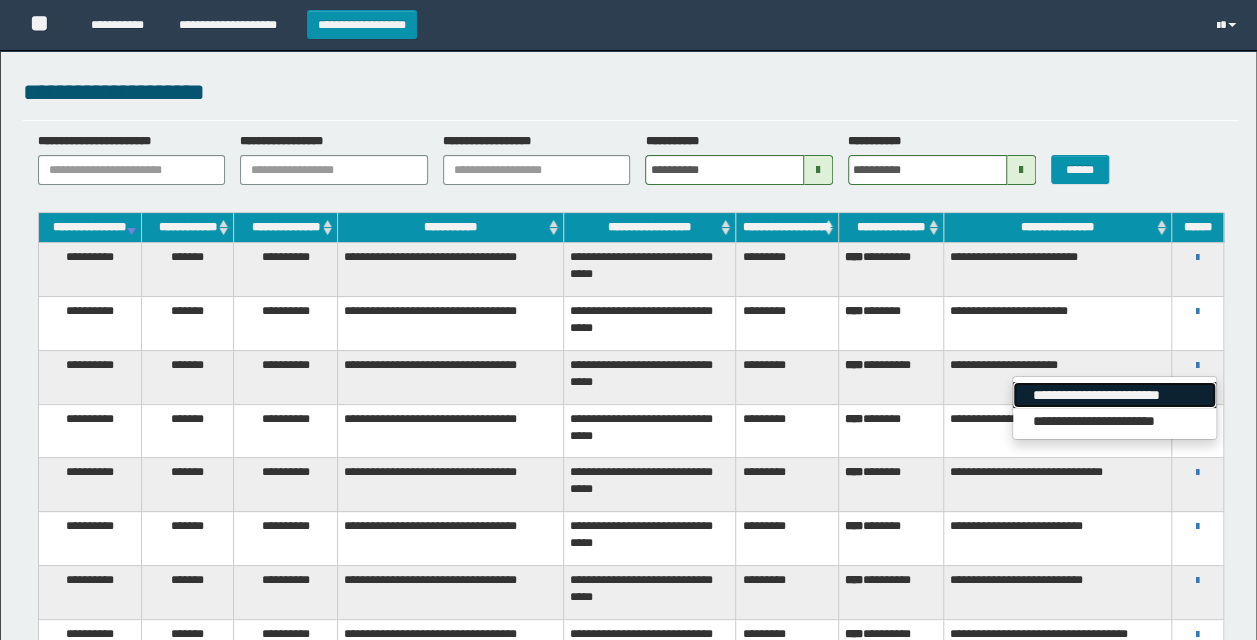 click on "**********" at bounding box center [1114, 395] 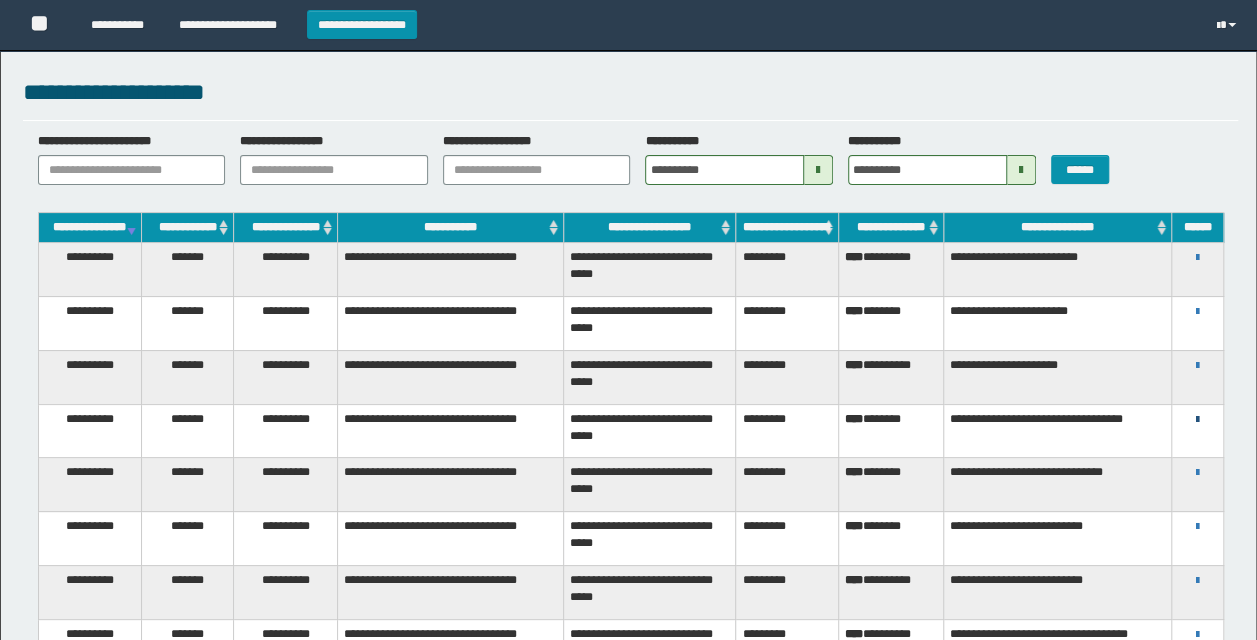 click at bounding box center (1197, 420) 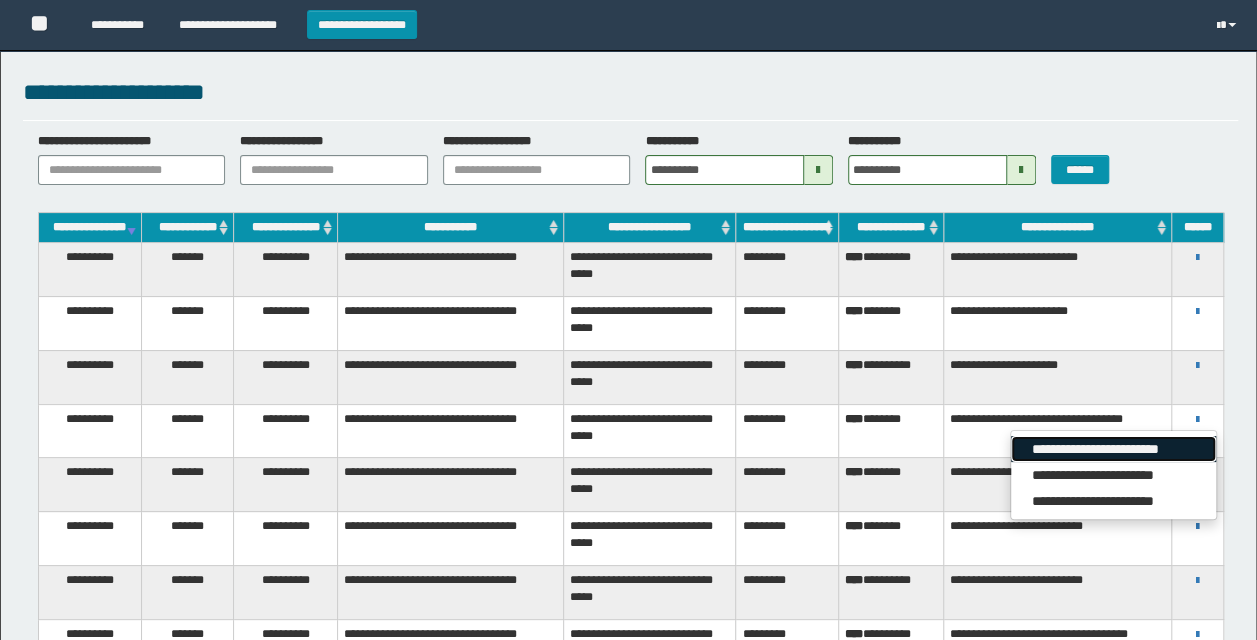 click on "**********" at bounding box center [1113, 449] 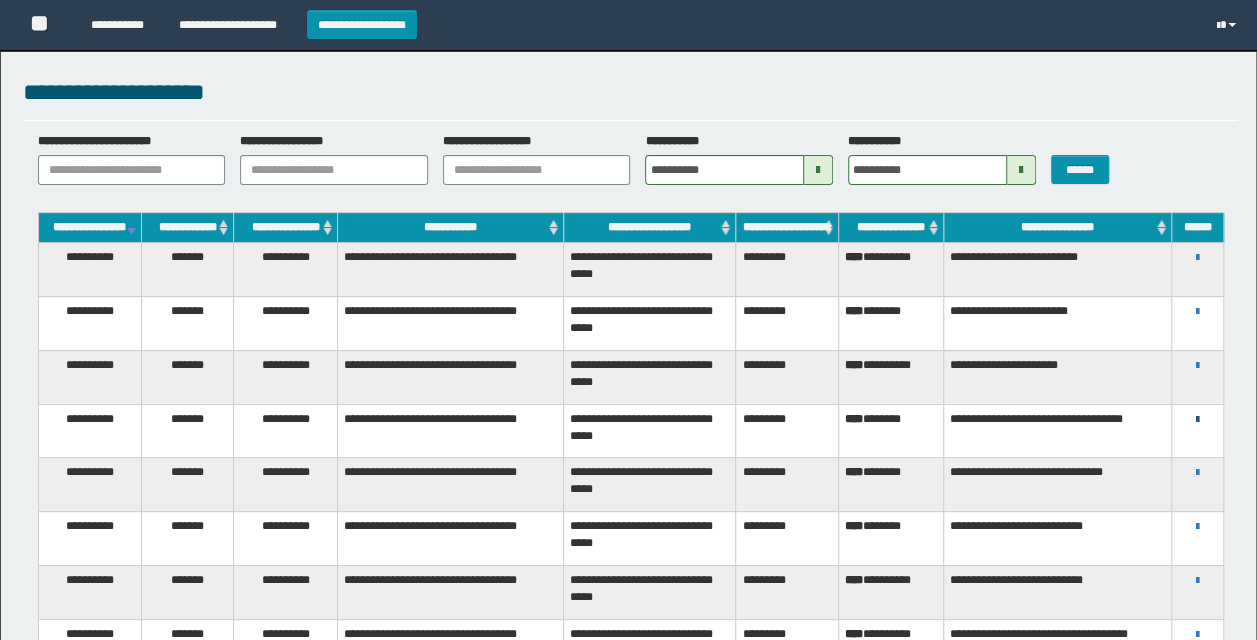 click at bounding box center (1197, 420) 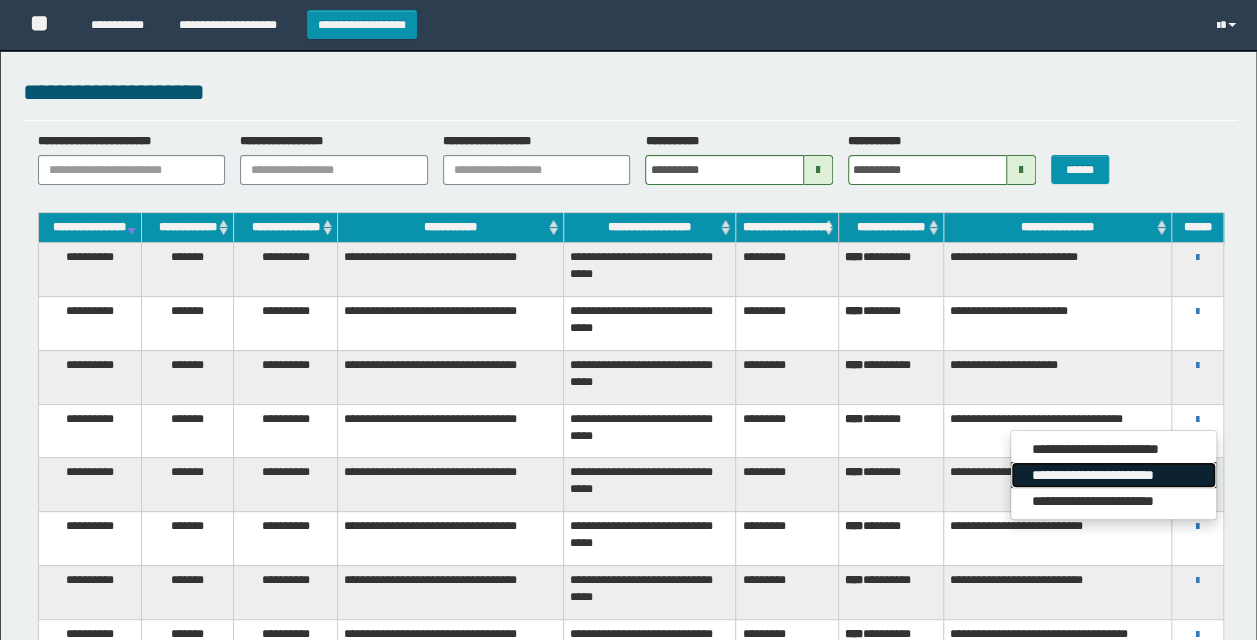 click on "**********" at bounding box center [1113, 475] 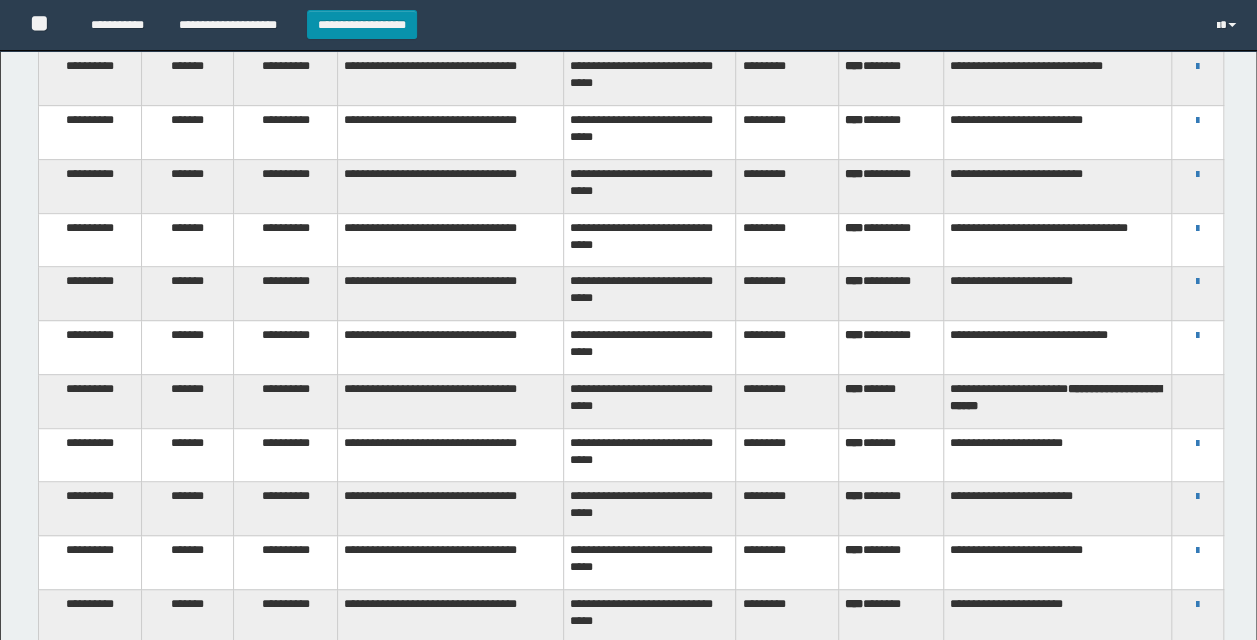 scroll, scrollTop: 412, scrollLeft: 0, axis: vertical 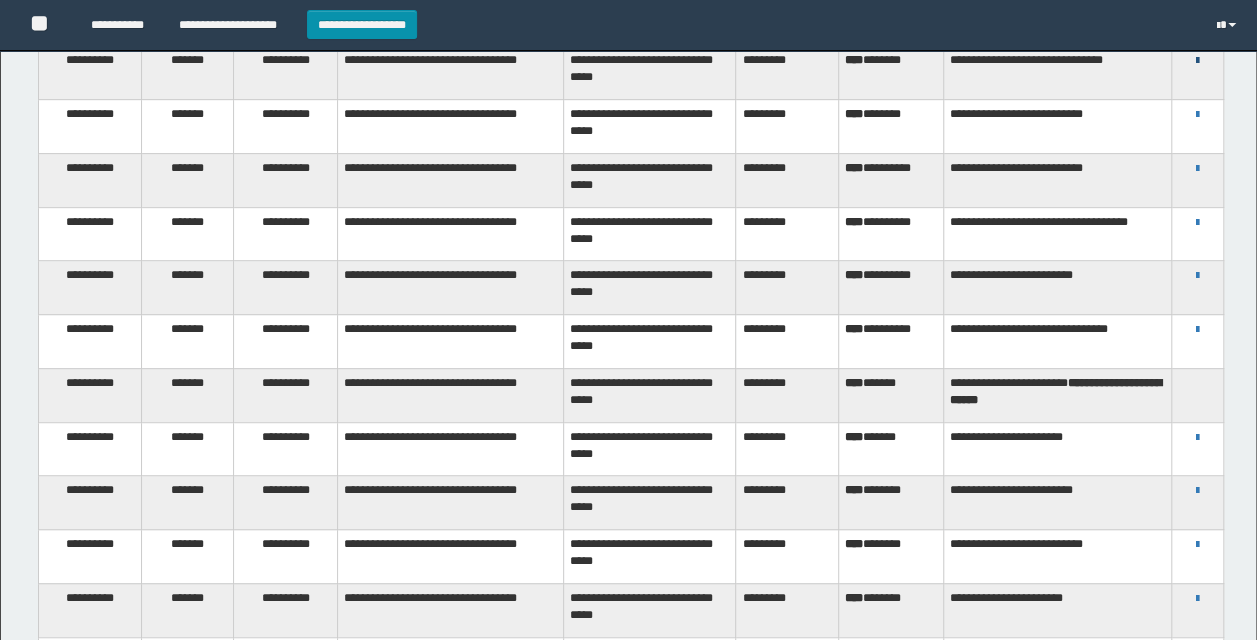 click at bounding box center (1197, 61) 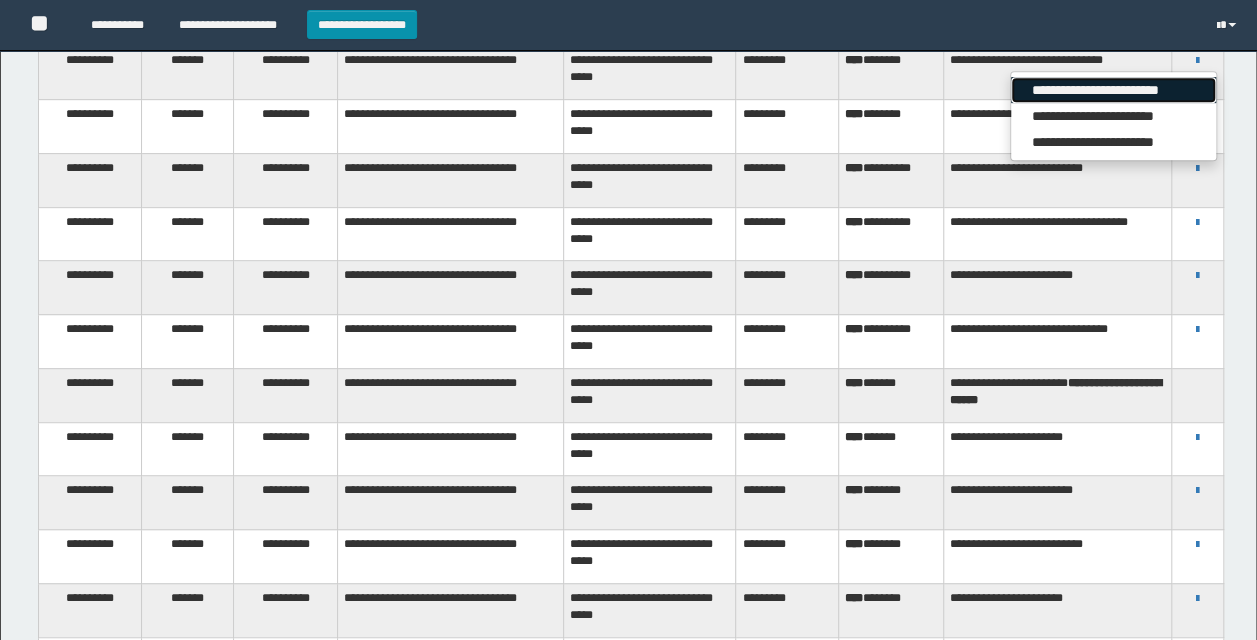 click on "**********" at bounding box center [1113, 90] 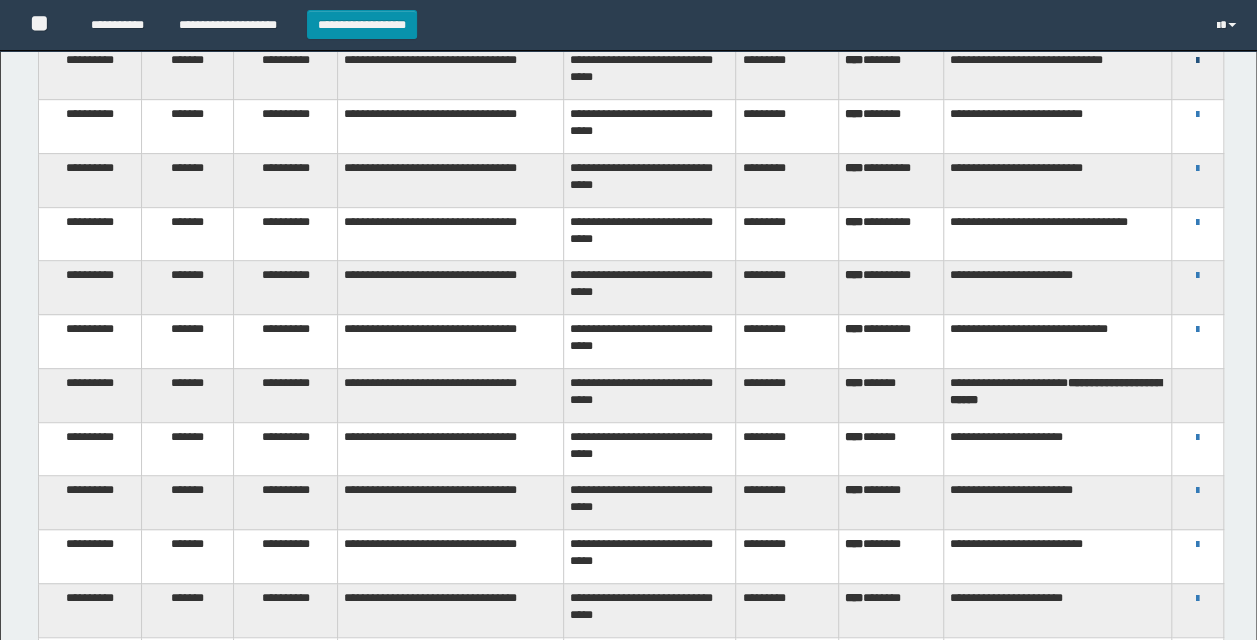 click at bounding box center [1197, 61] 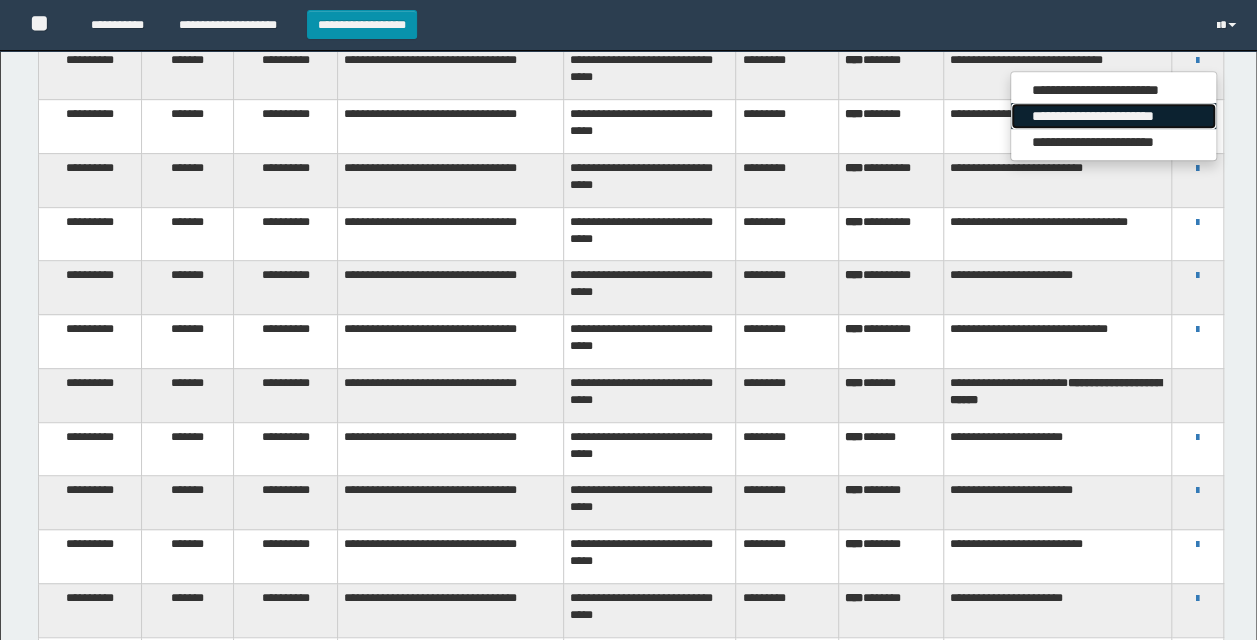 click on "**********" at bounding box center (1113, 116) 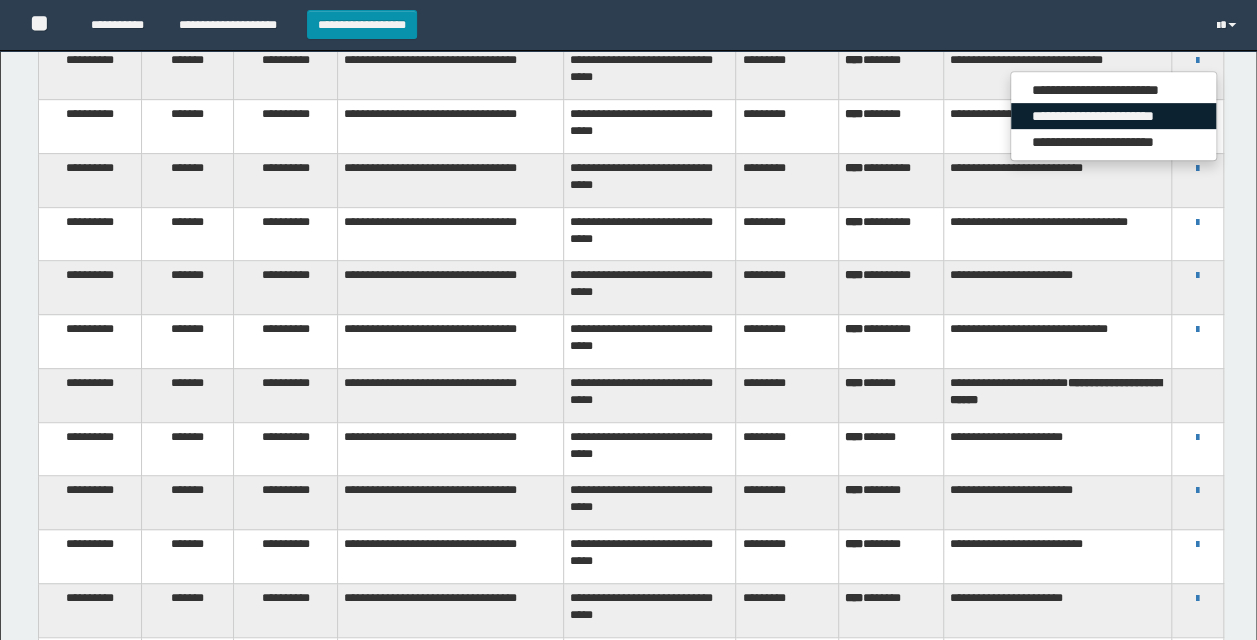 scroll, scrollTop: 0, scrollLeft: 0, axis: both 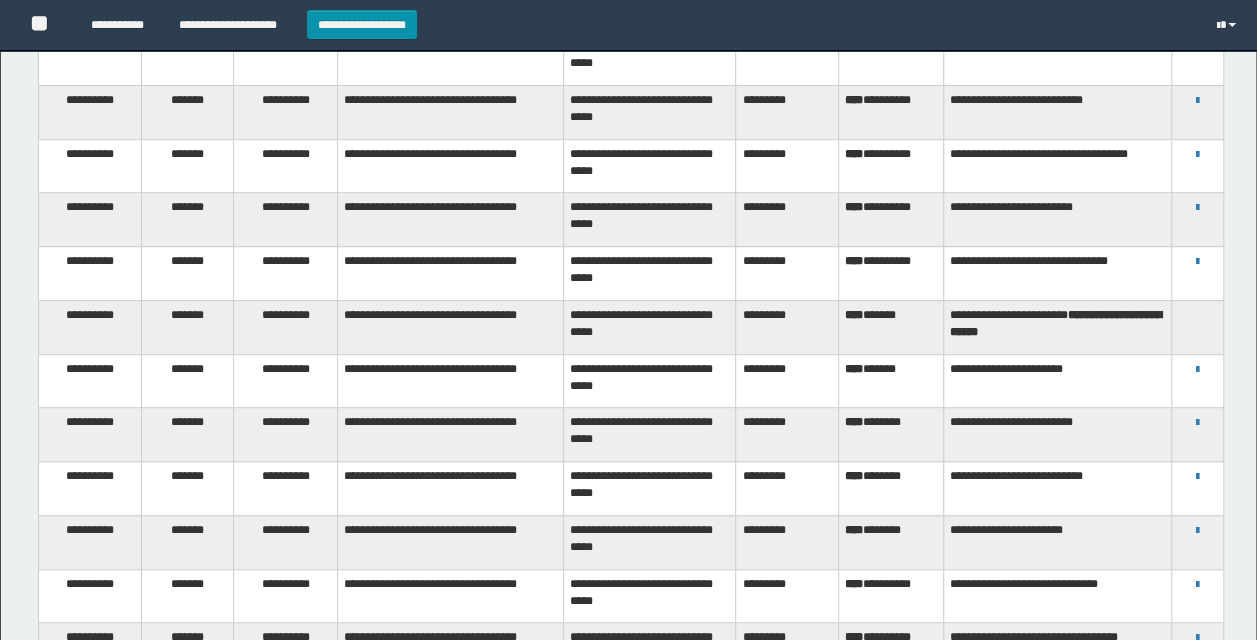 click at bounding box center (1197, 47) 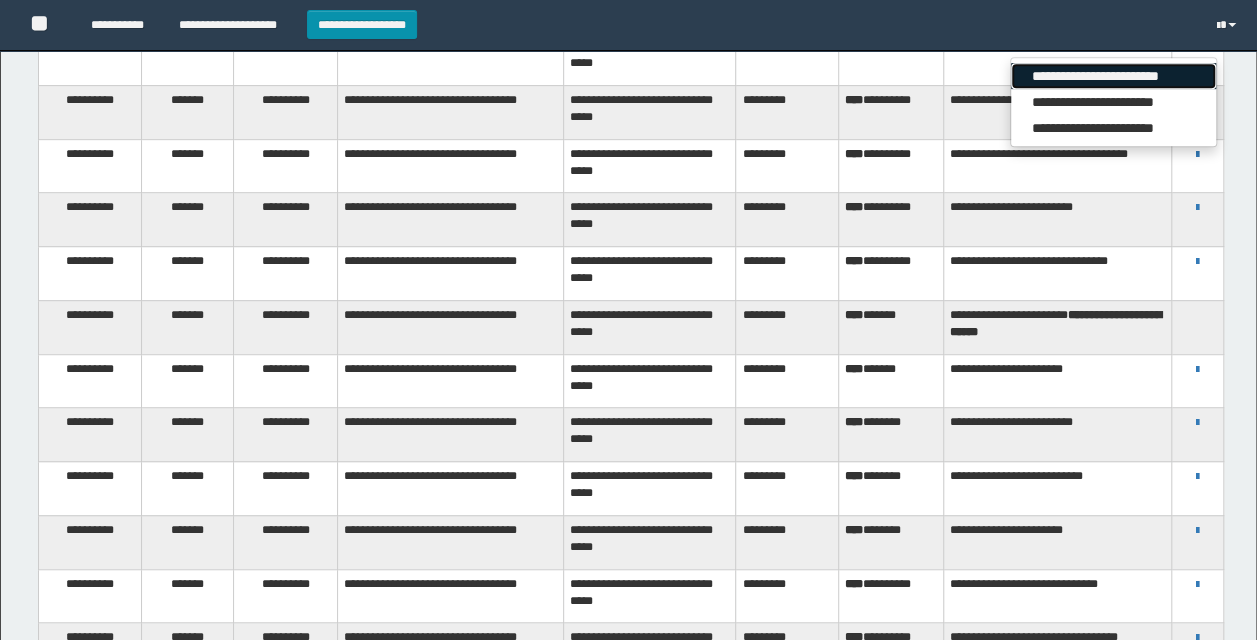 click on "**********" at bounding box center [1113, 76] 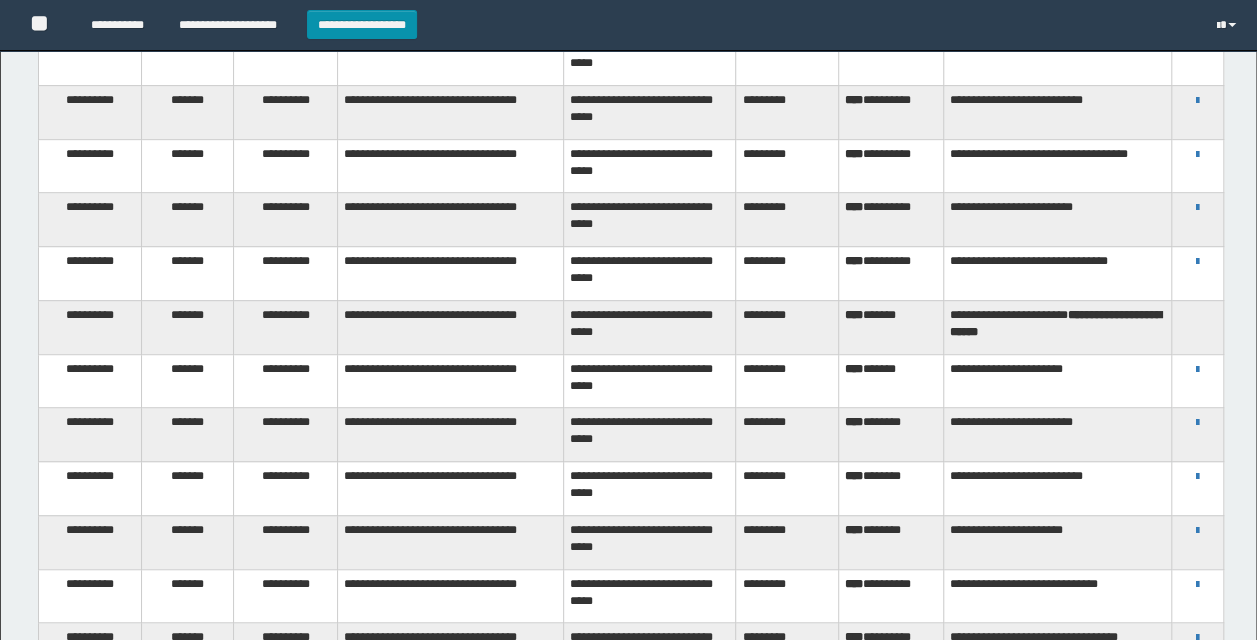 click at bounding box center (1197, 47) 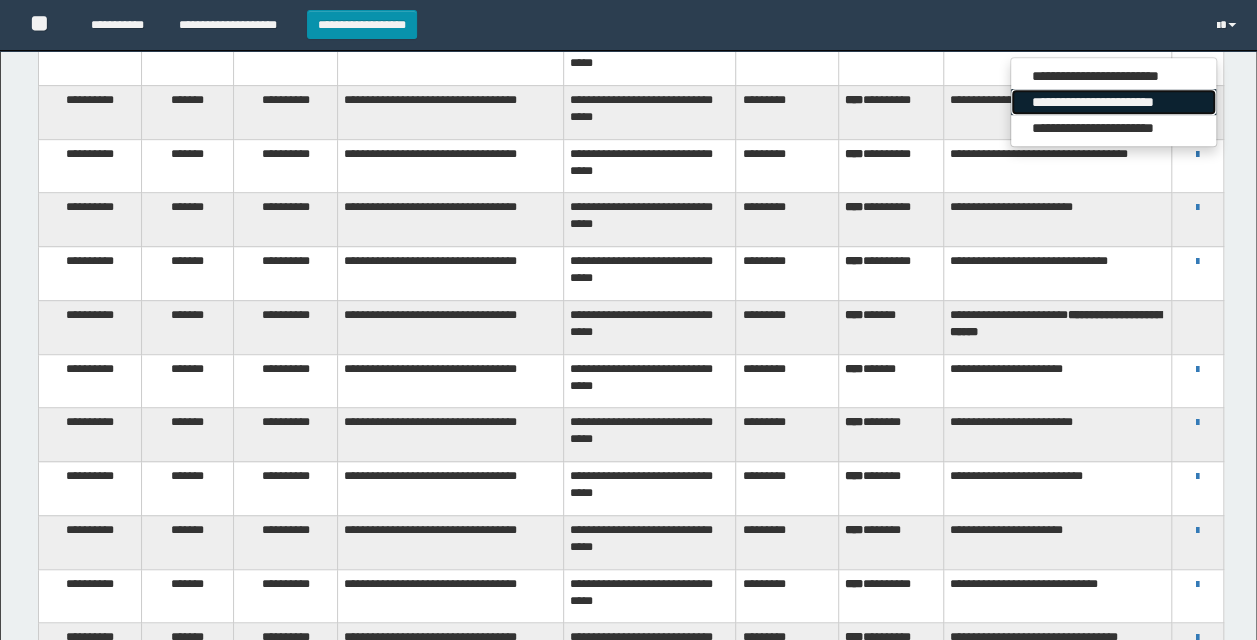 click on "**********" at bounding box center (1113, 102) 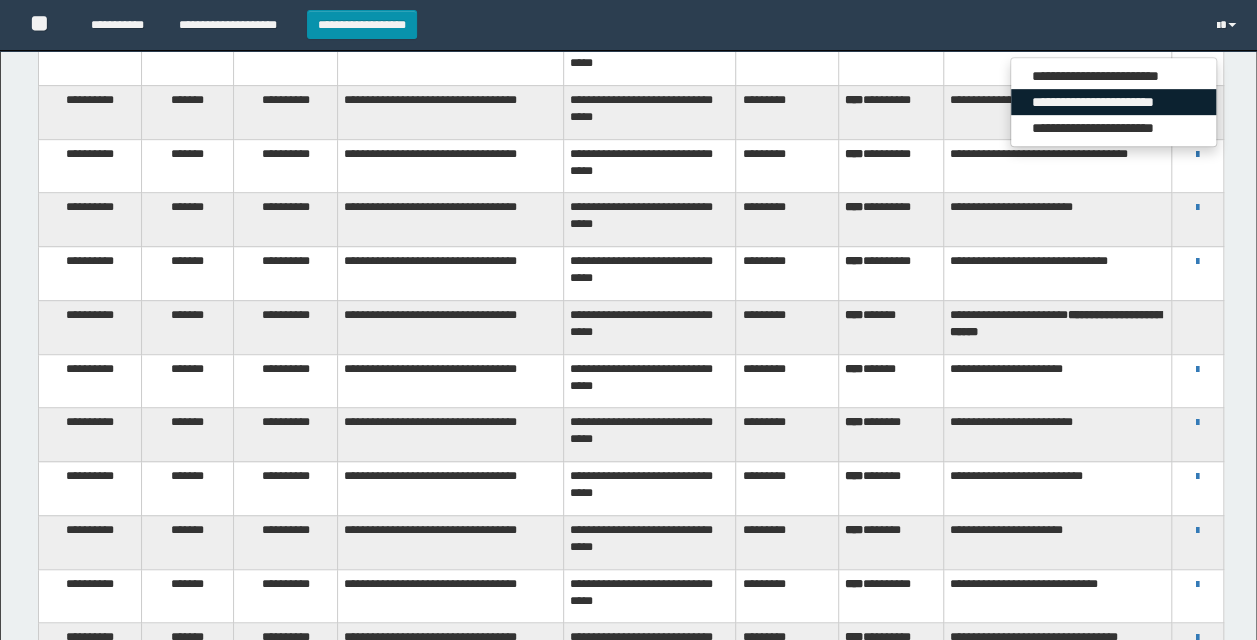 scroll, scrollTop: 0, scrollLeft: 0, axis: both 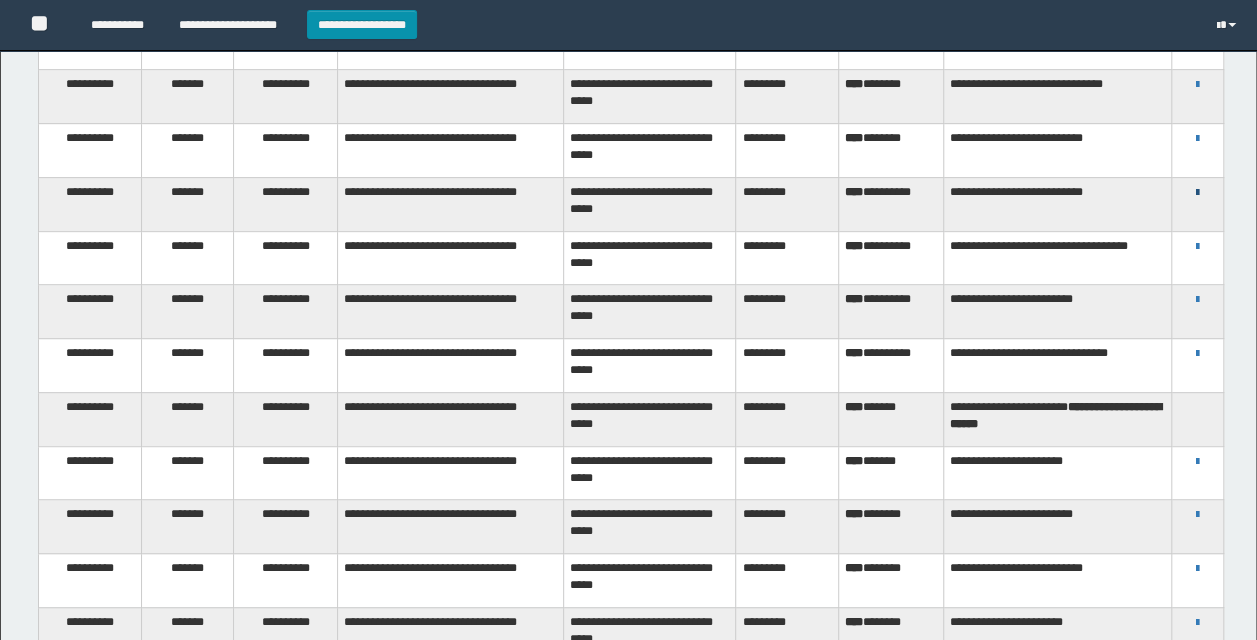 click at bounding box center [1197, 193] 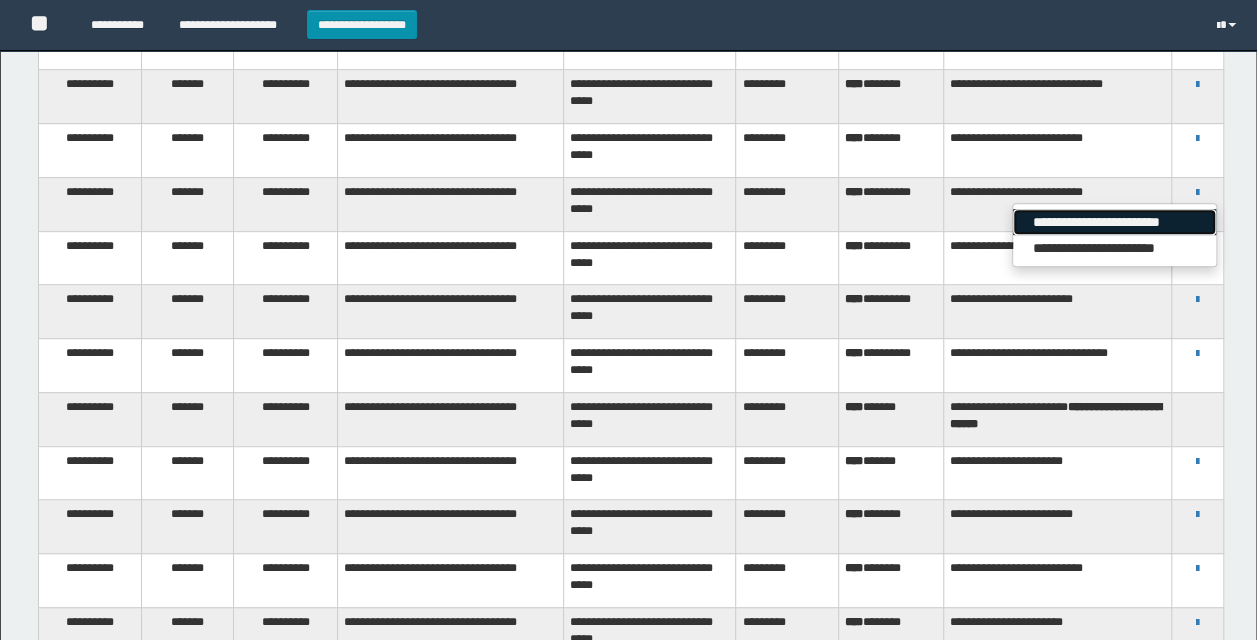 click on "**********" at bounding box center [1114, 222] 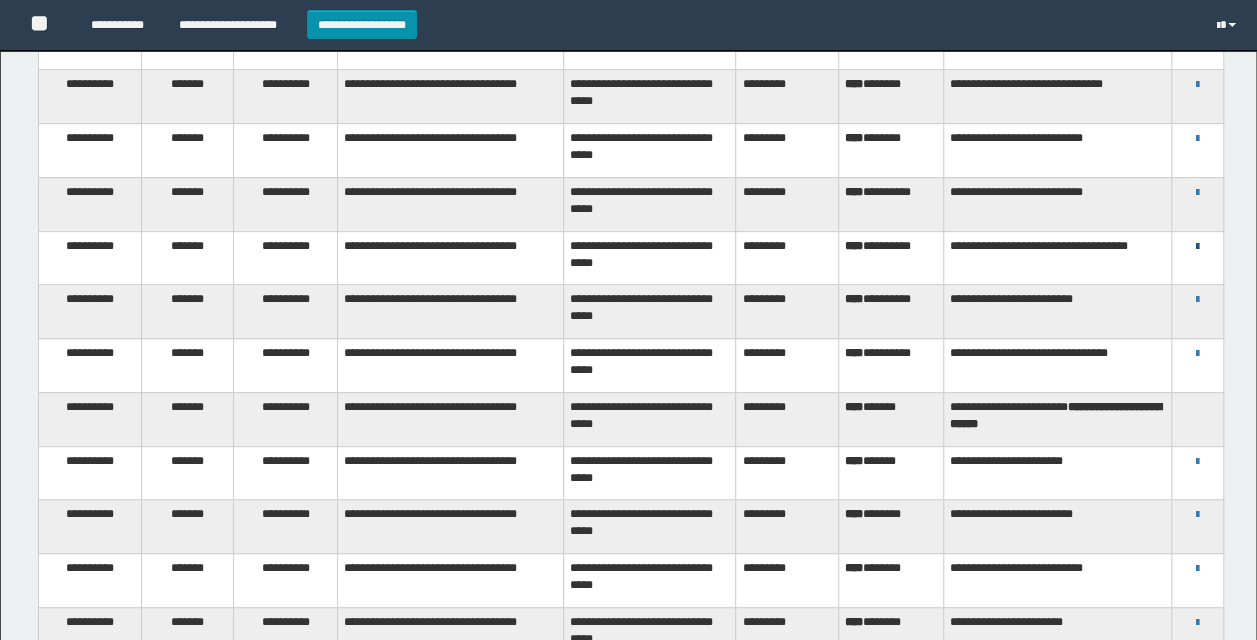 click at bounding box center (1197, 247) 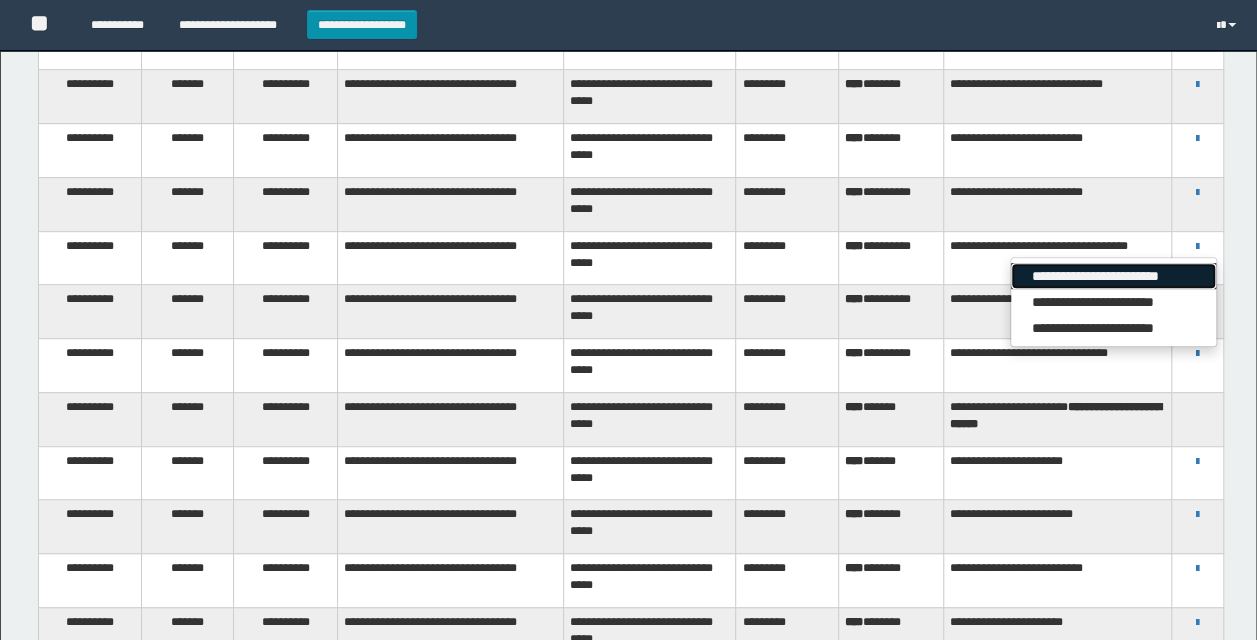 click on "**********" at bounding box center (1113, 276) 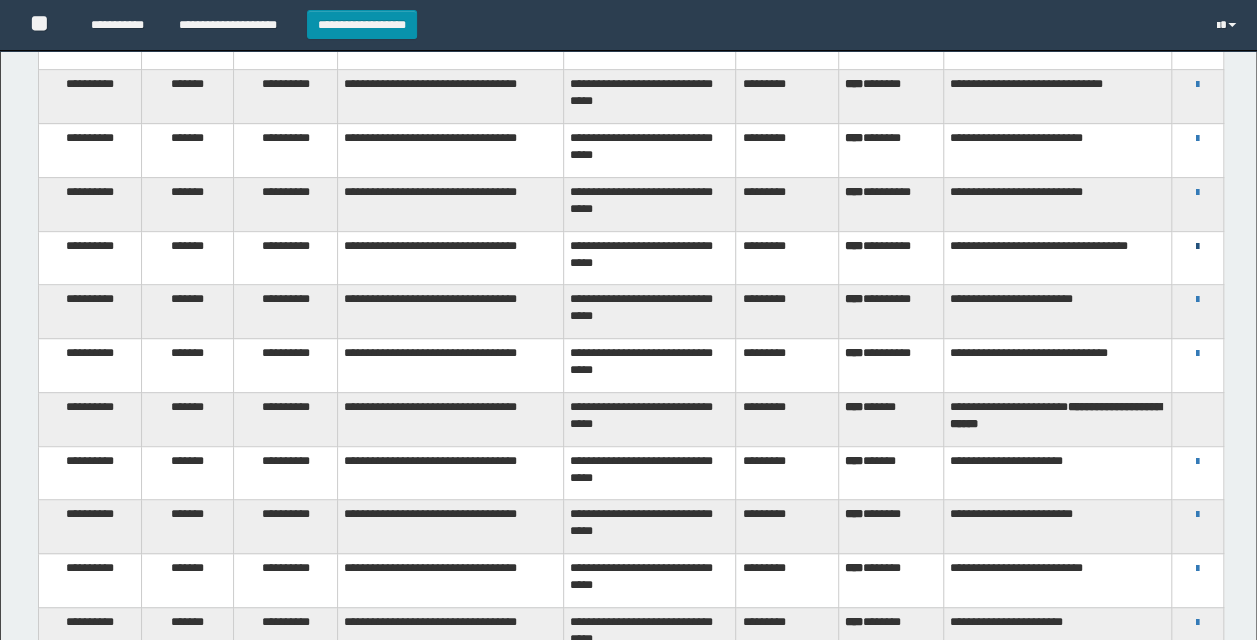 click at bounding box center (1197, 247) 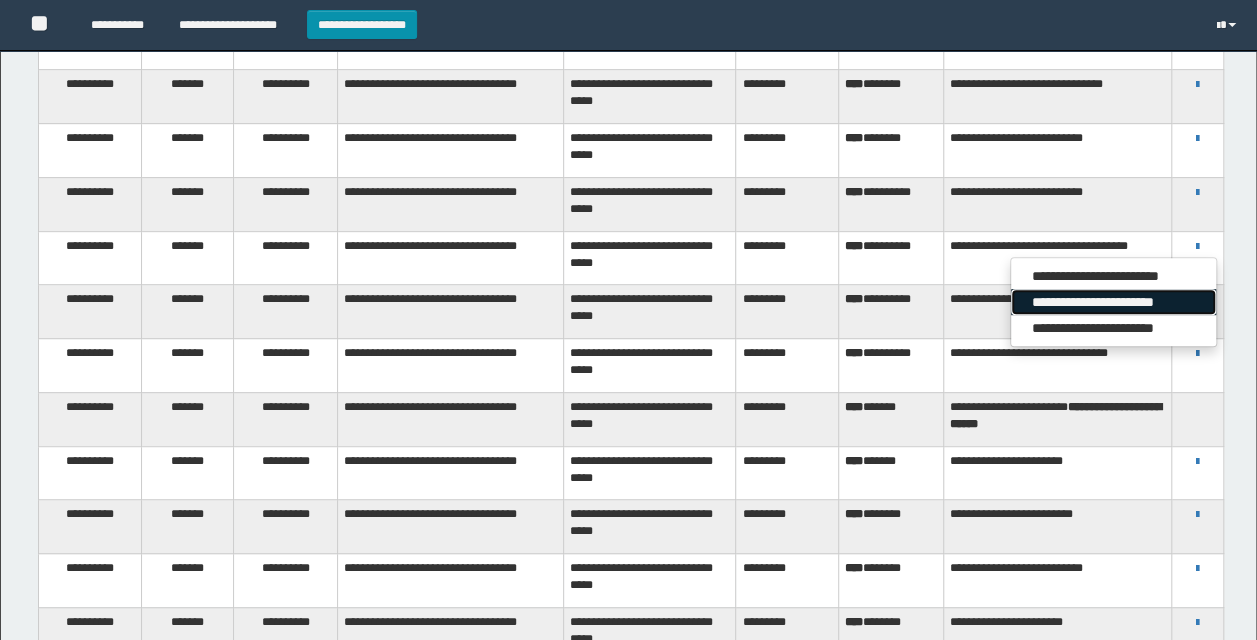 click on "**********" at bounding box center (1113, 302) 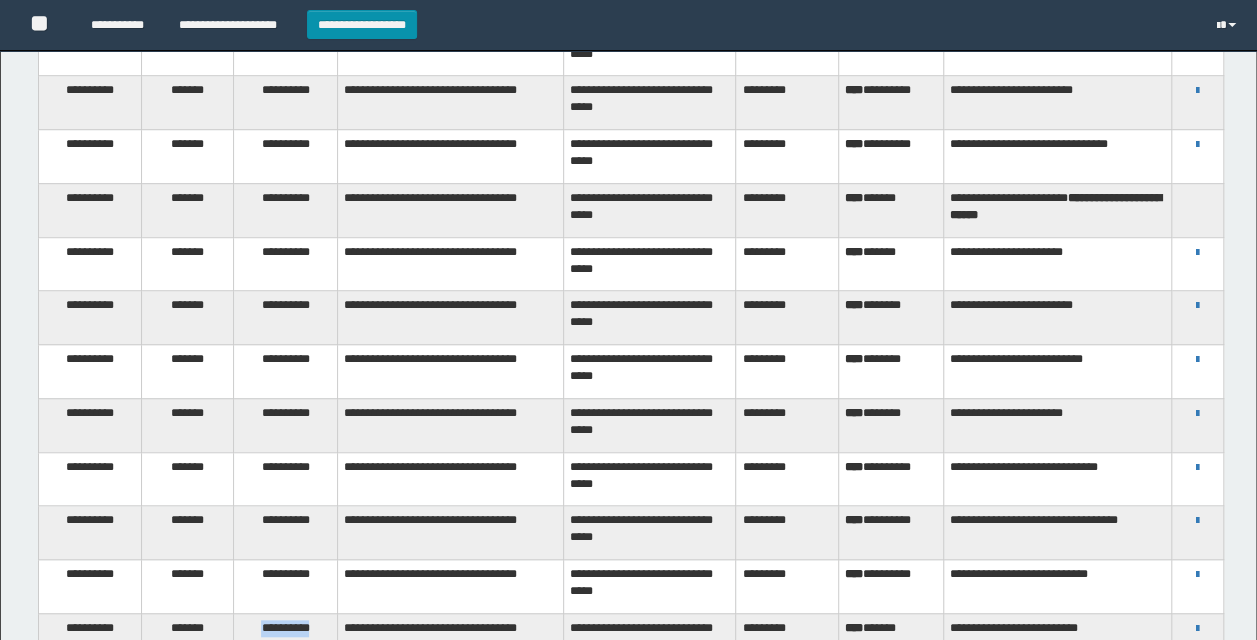 scroll, scrollTop: 647, scrollLeft: 0, axis: vertical 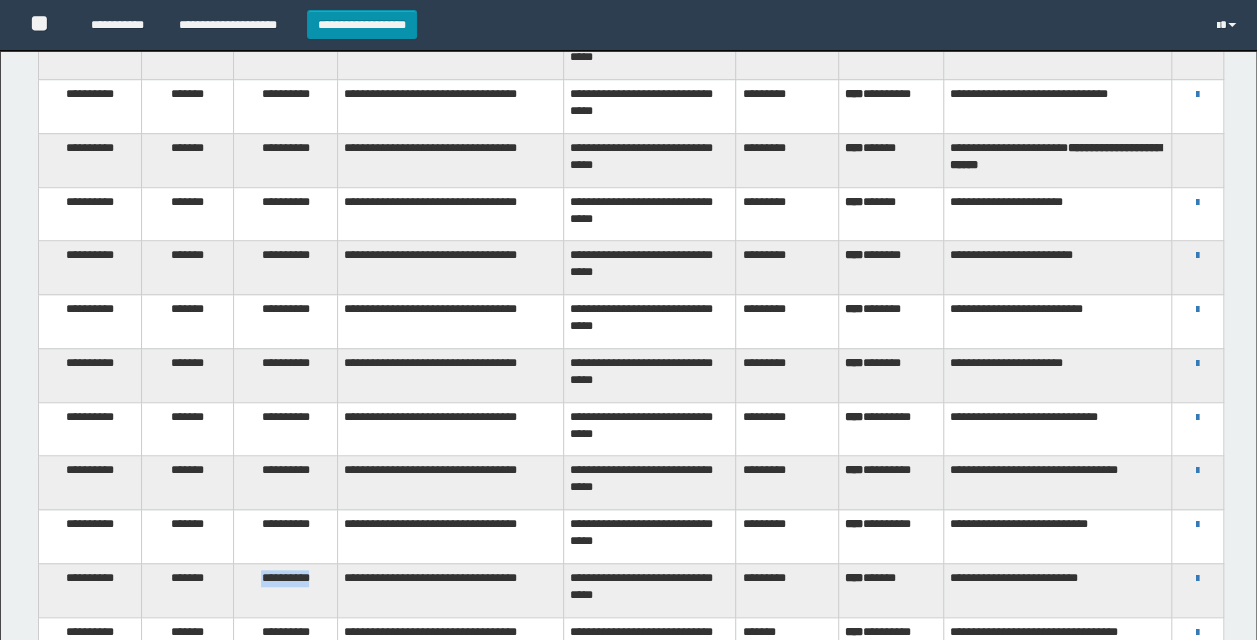 click at bounding box center [1197, 41] 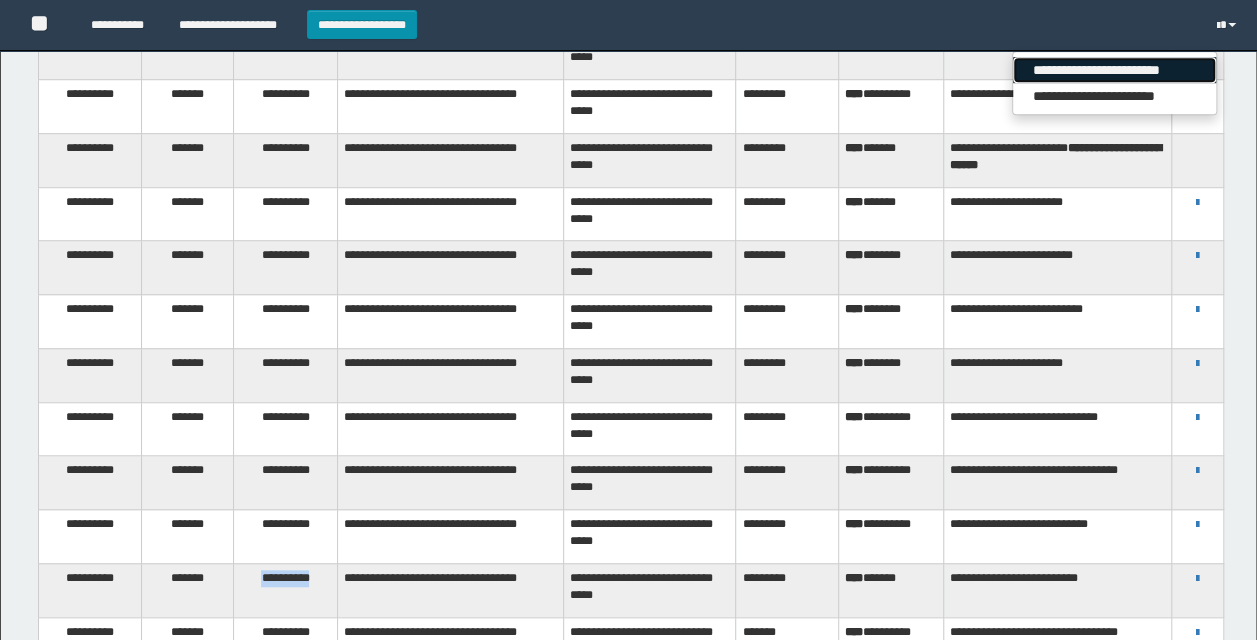 click on "**********" at bounding box center [1114, 70] 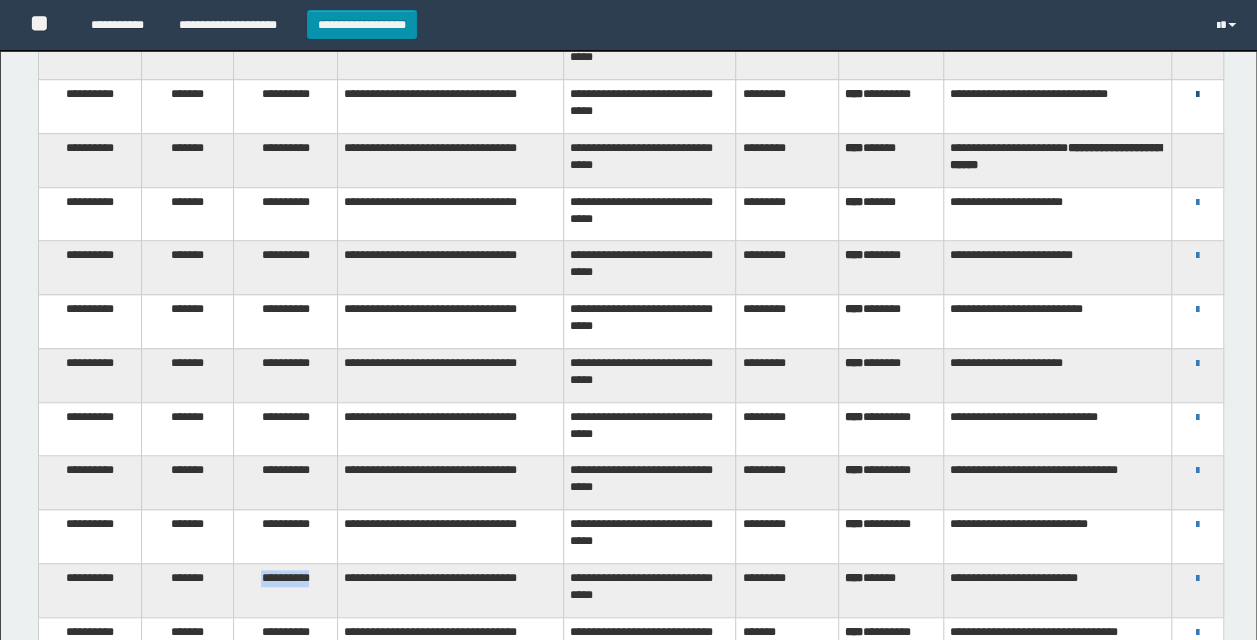 click at bounding box center (1197, 95) 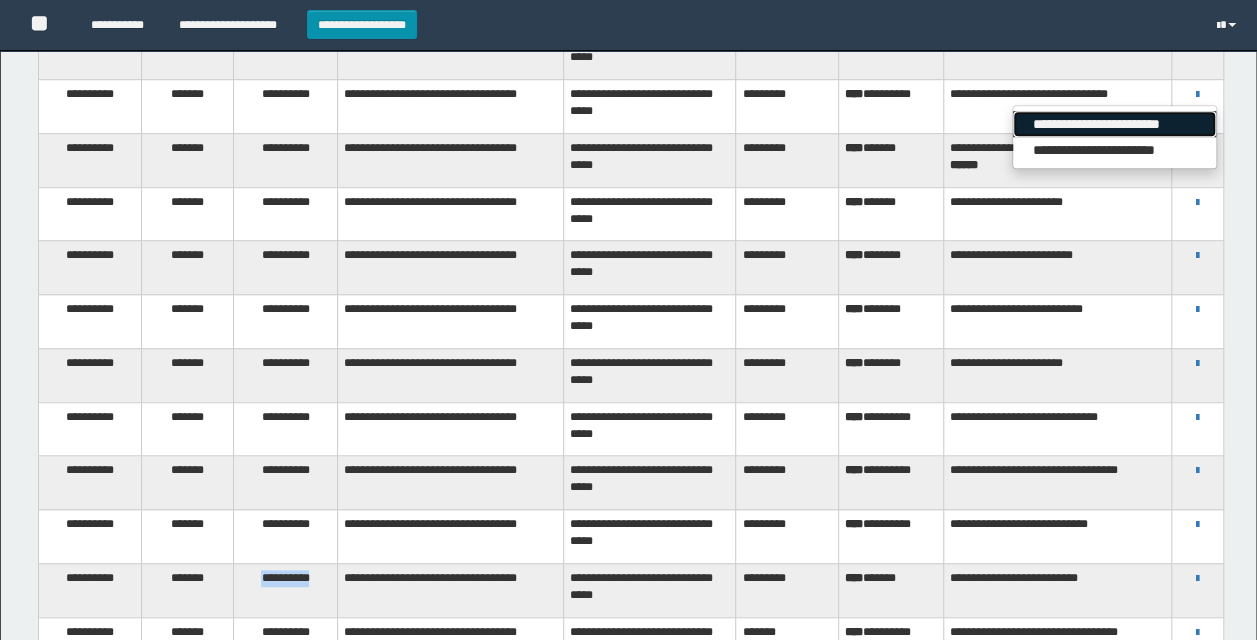 click on "**********" at bounding box center (1114, 124) 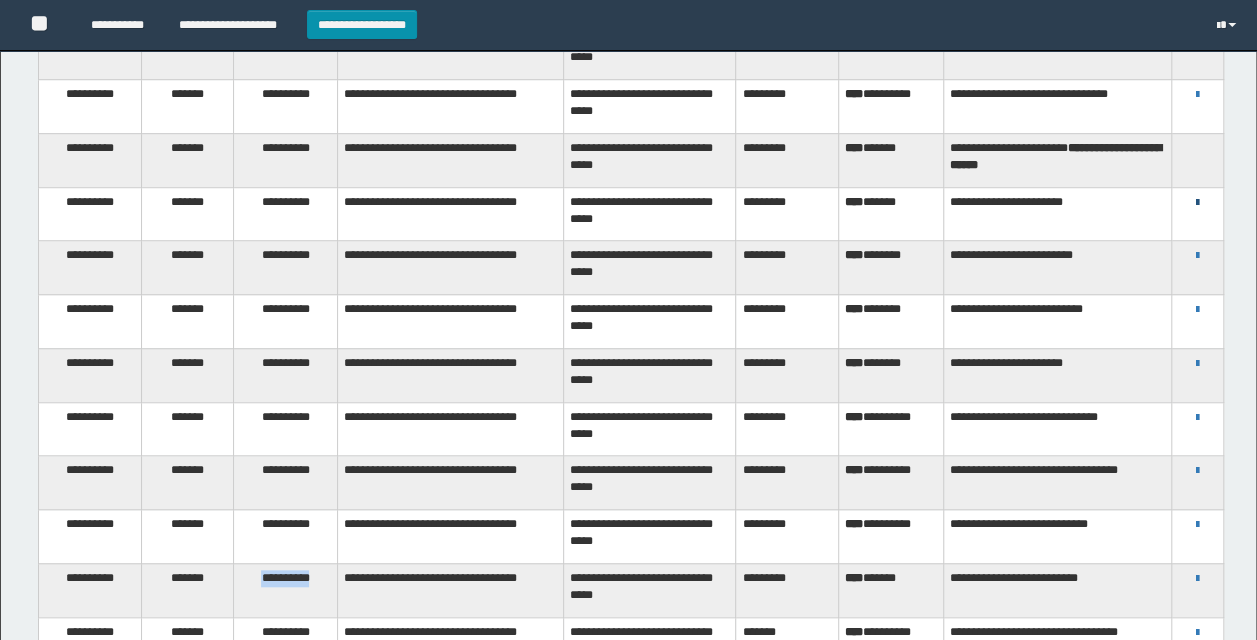 click at bounding box center [1197, 203] 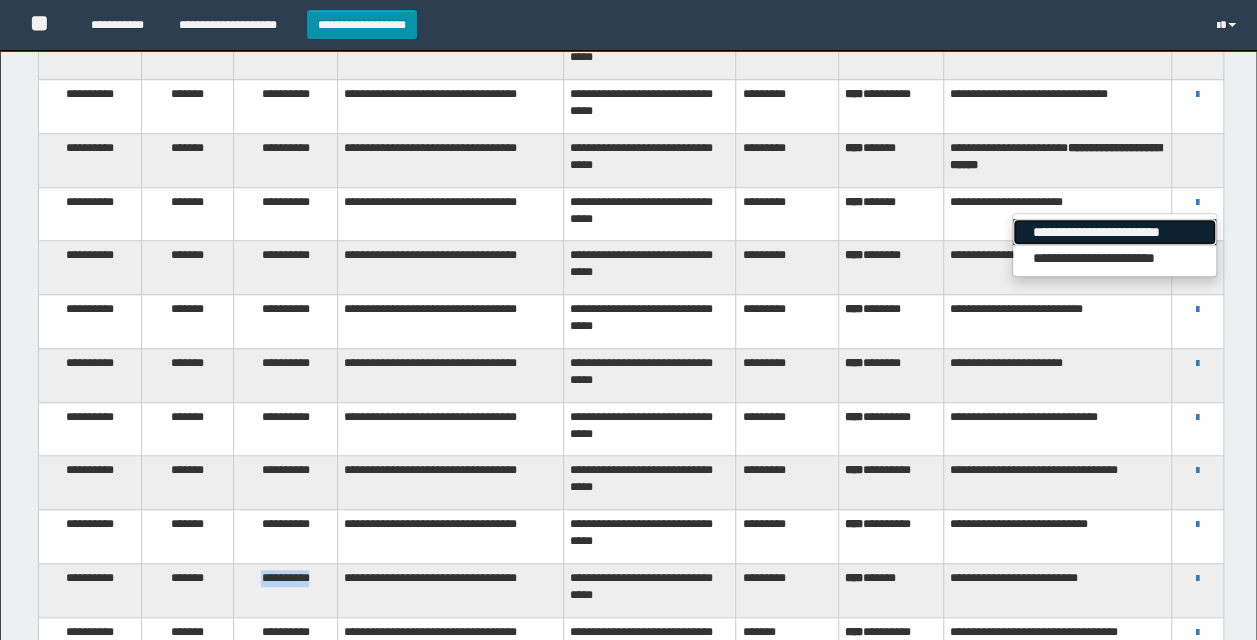 click on "**********" at bounding box center (1114, 232) 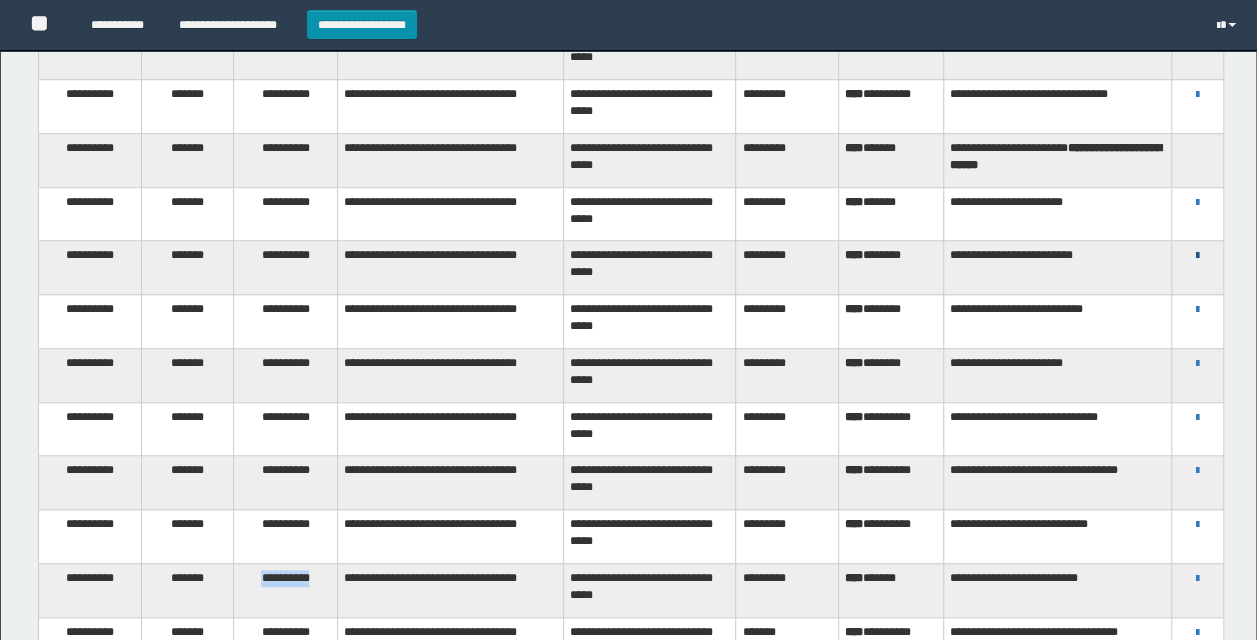 click at bounding box center (1197, 256) 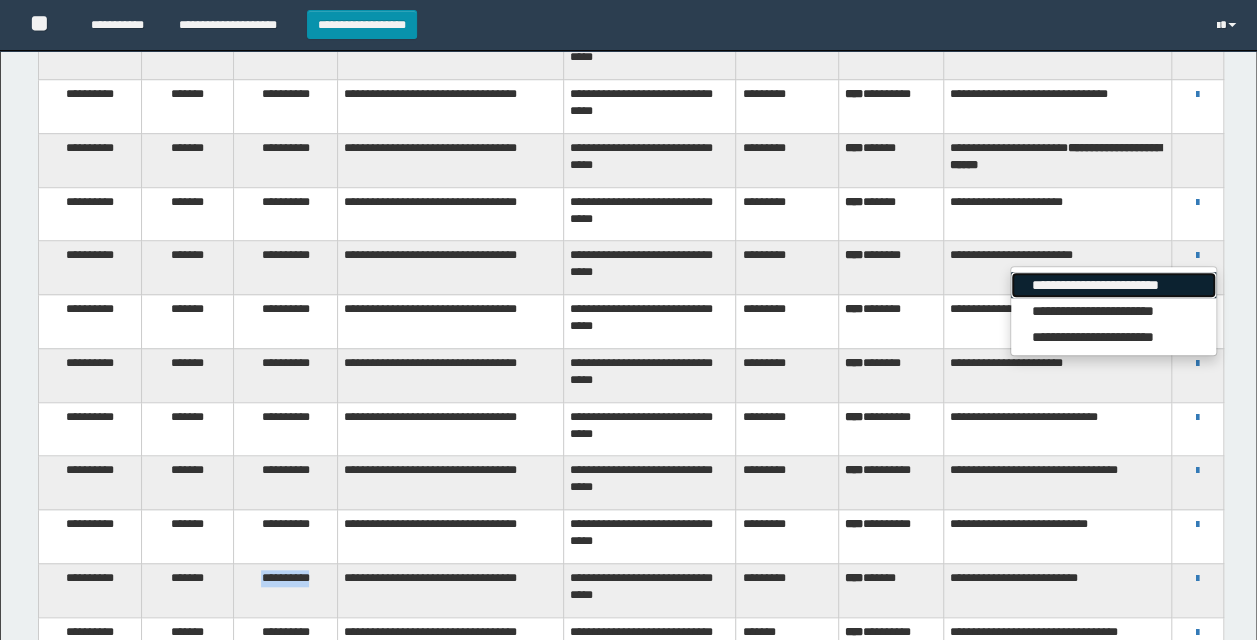 click on "**********" at bounding box center (1113, 285) 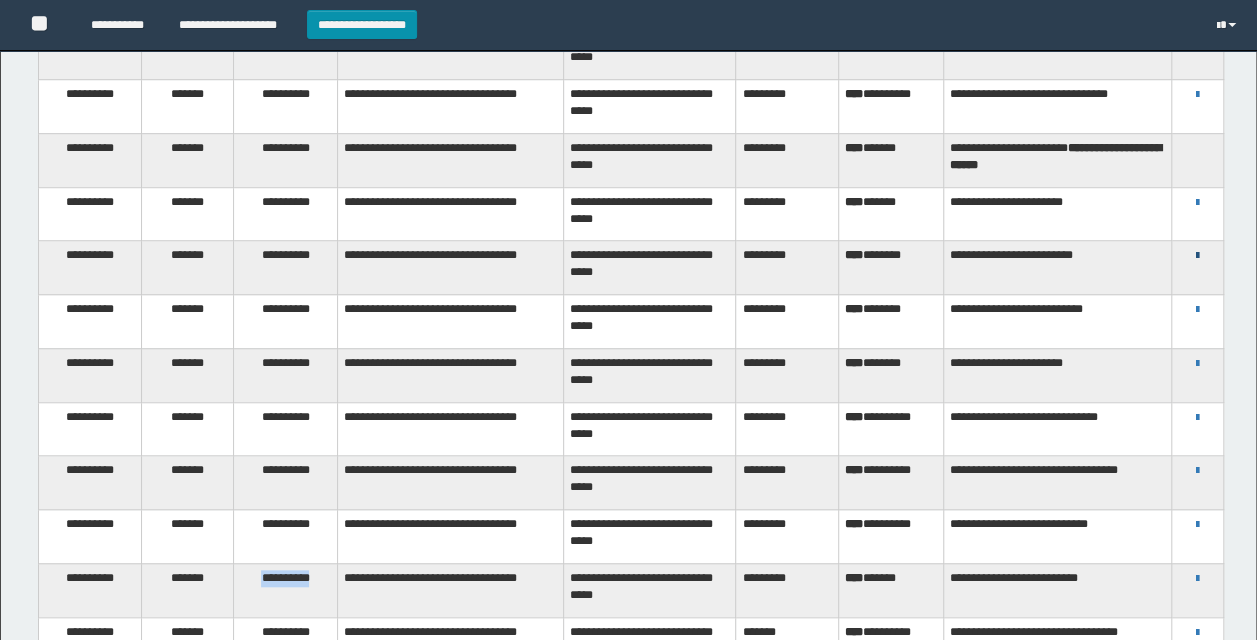 click at bounding box center [1197, 256] 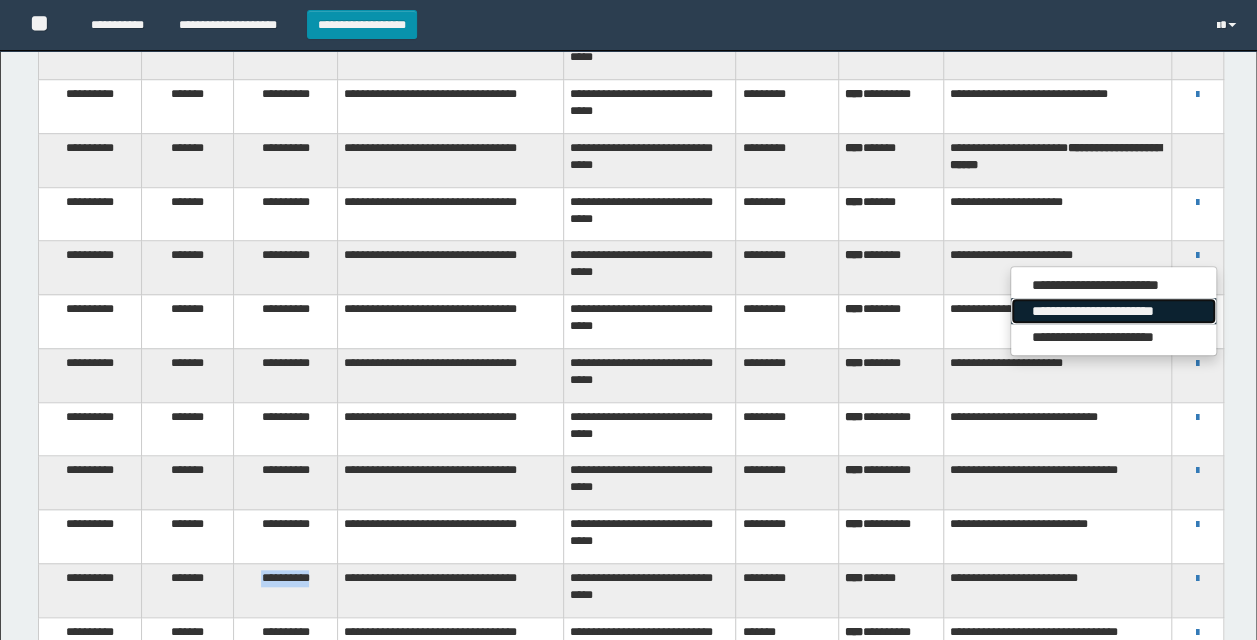 click on "**********" at bounding box center [1113, 311] 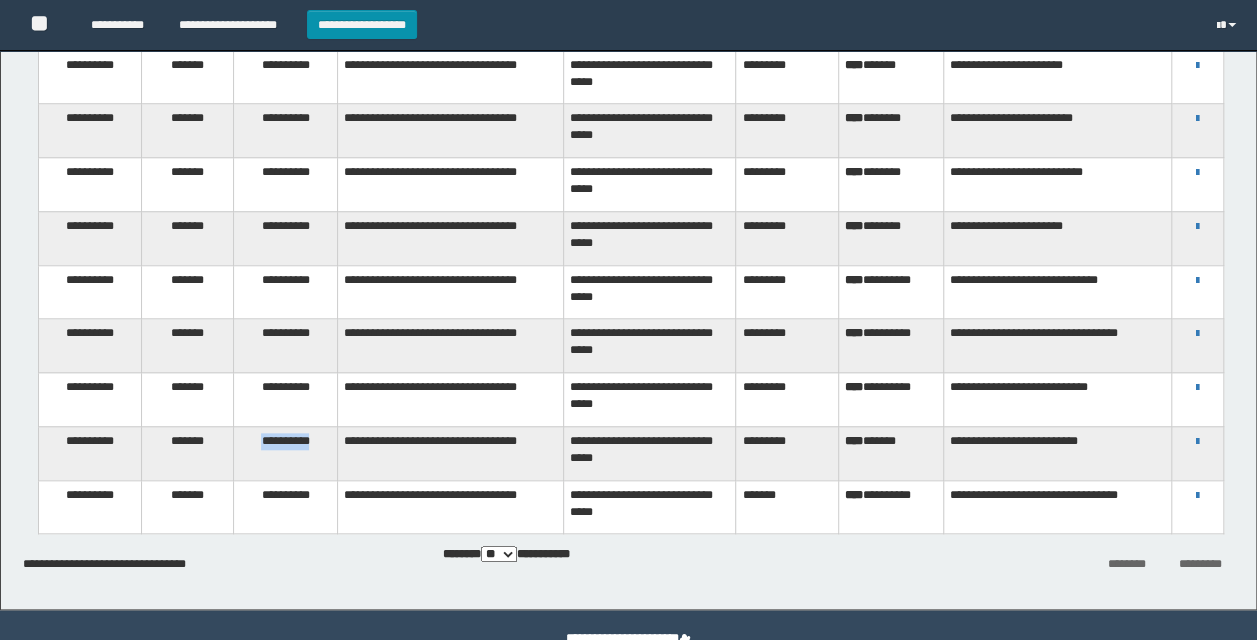 scroll, scrollTop: 828, scrollLeft: 0, axis: vertical 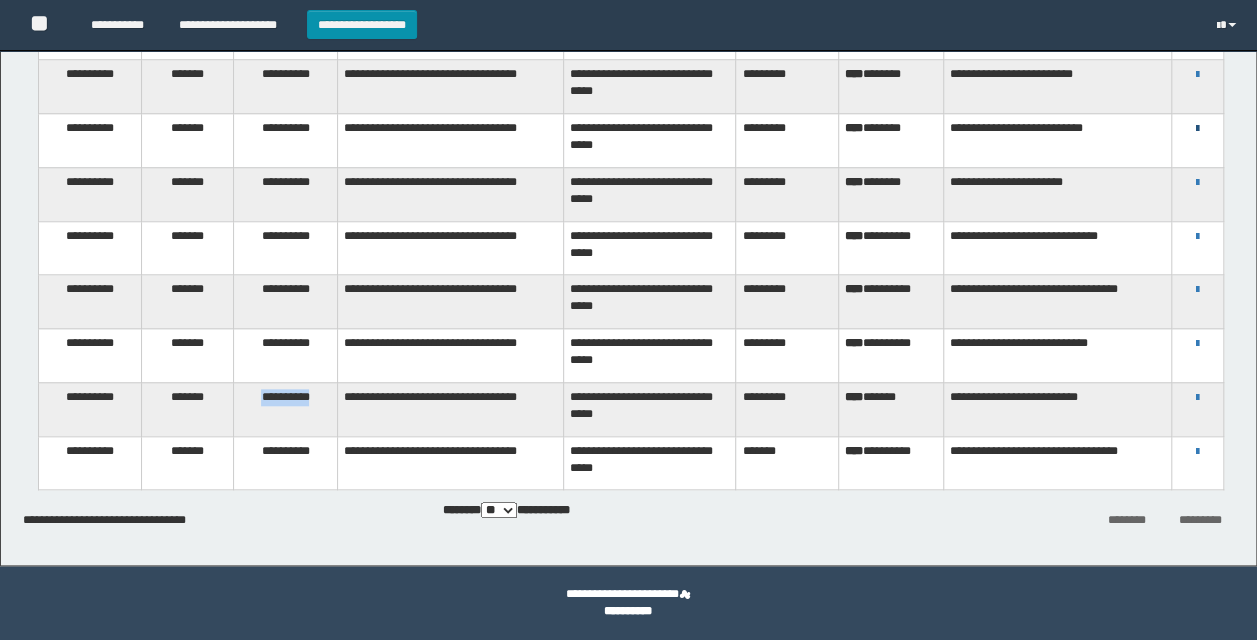 click at bounding box center (1197, 129) 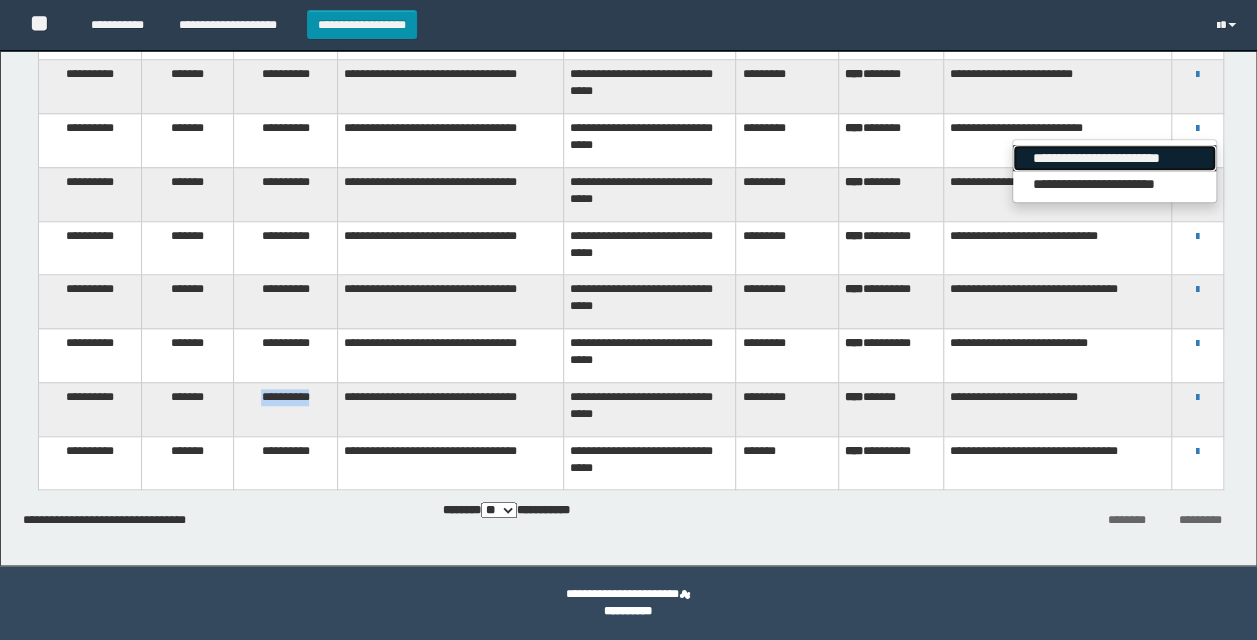 click on "**********" at bounding box center [1114, 158] 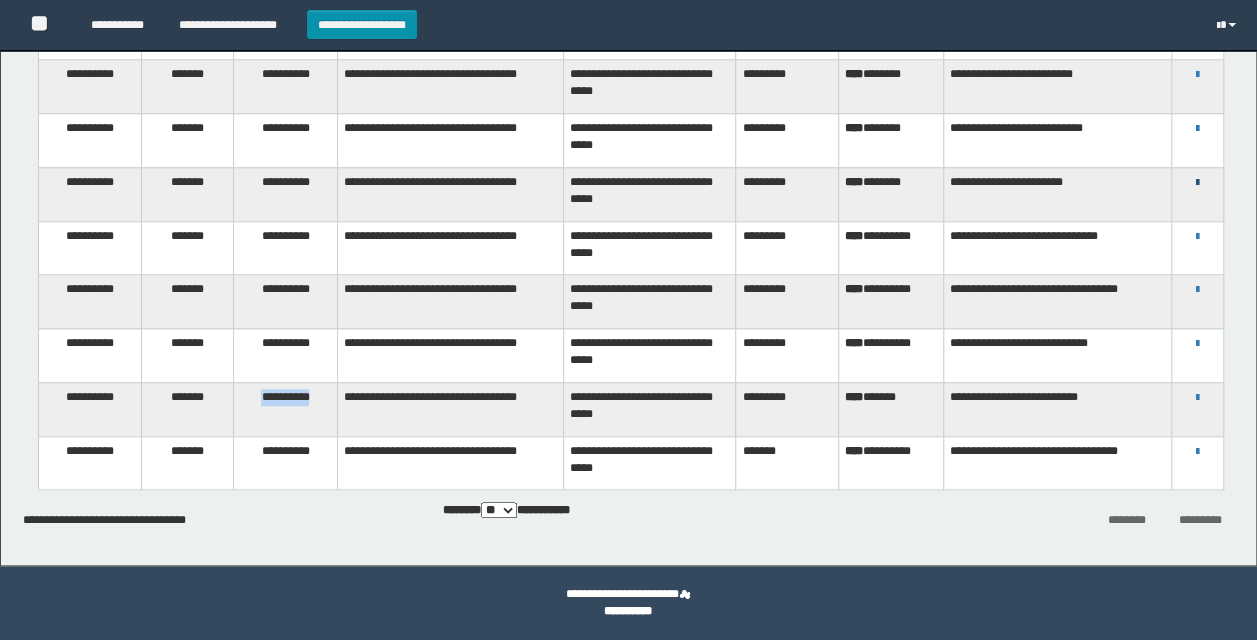 click at bounding box center (1197, 183) 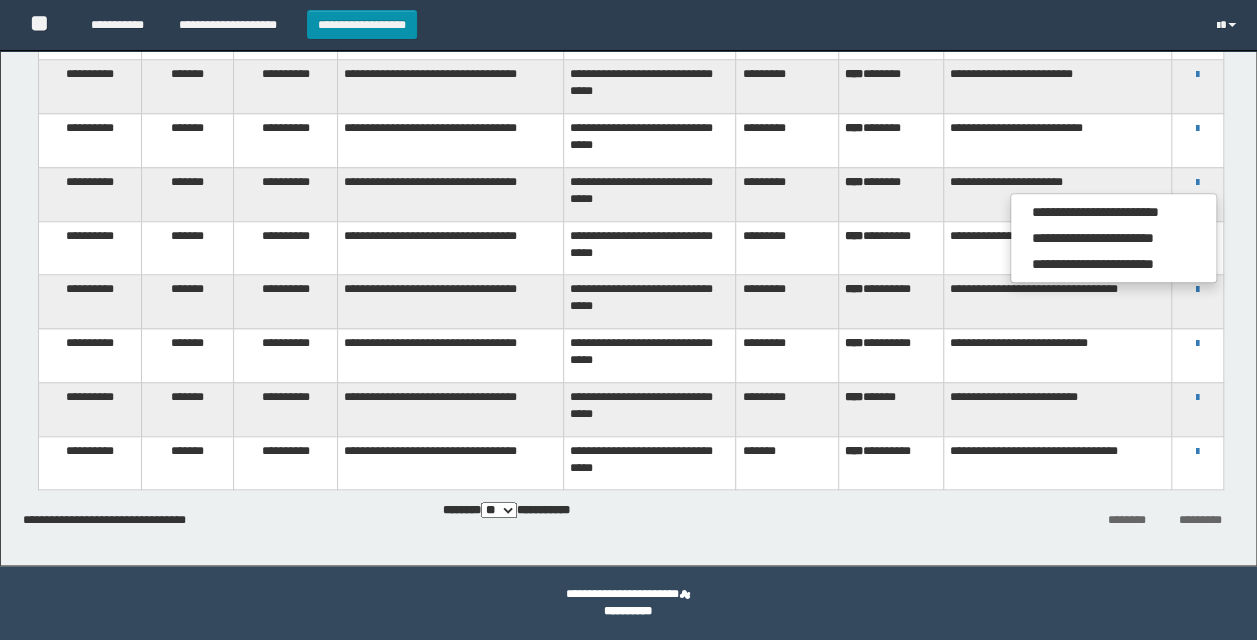 click on "**********" at bounding box center [1198, 182] 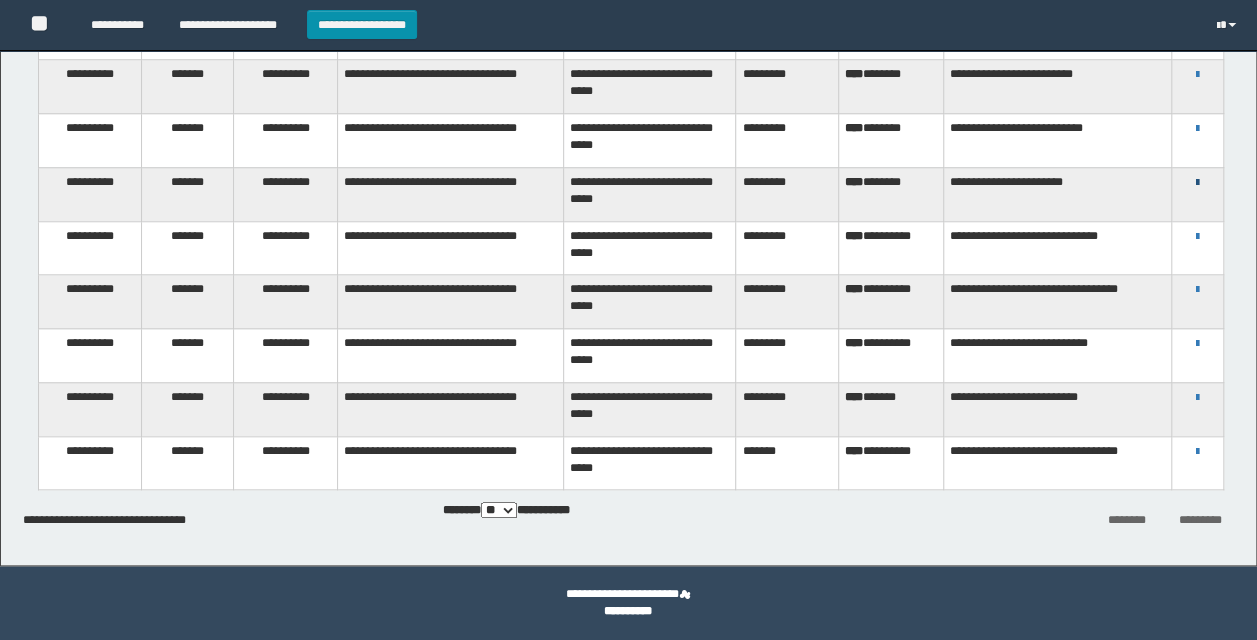 click at bounding box center (1197, 183) 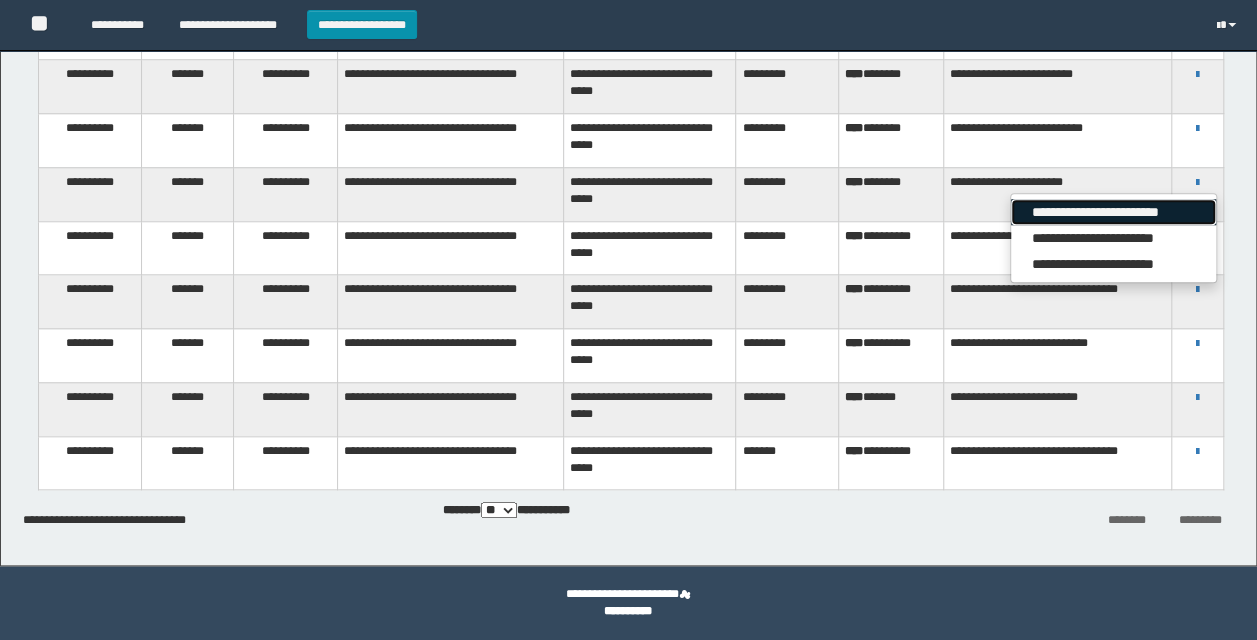 click on "**********" at bounding box center [1113, 212] 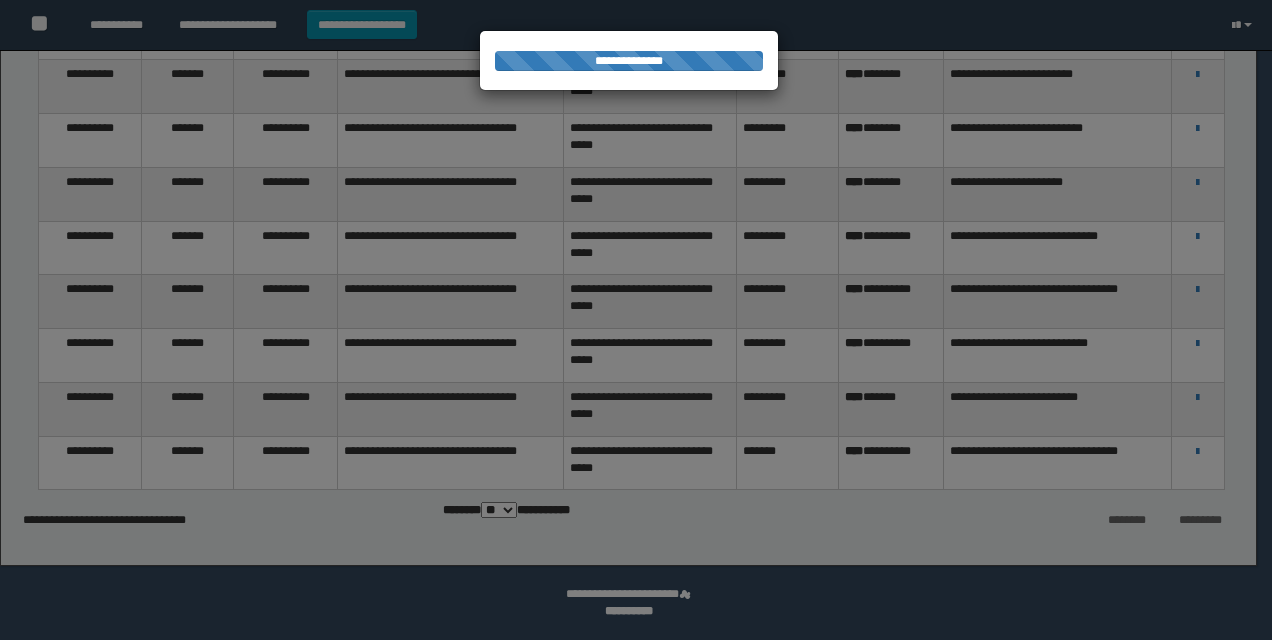 click at bounding box center [636, 320] 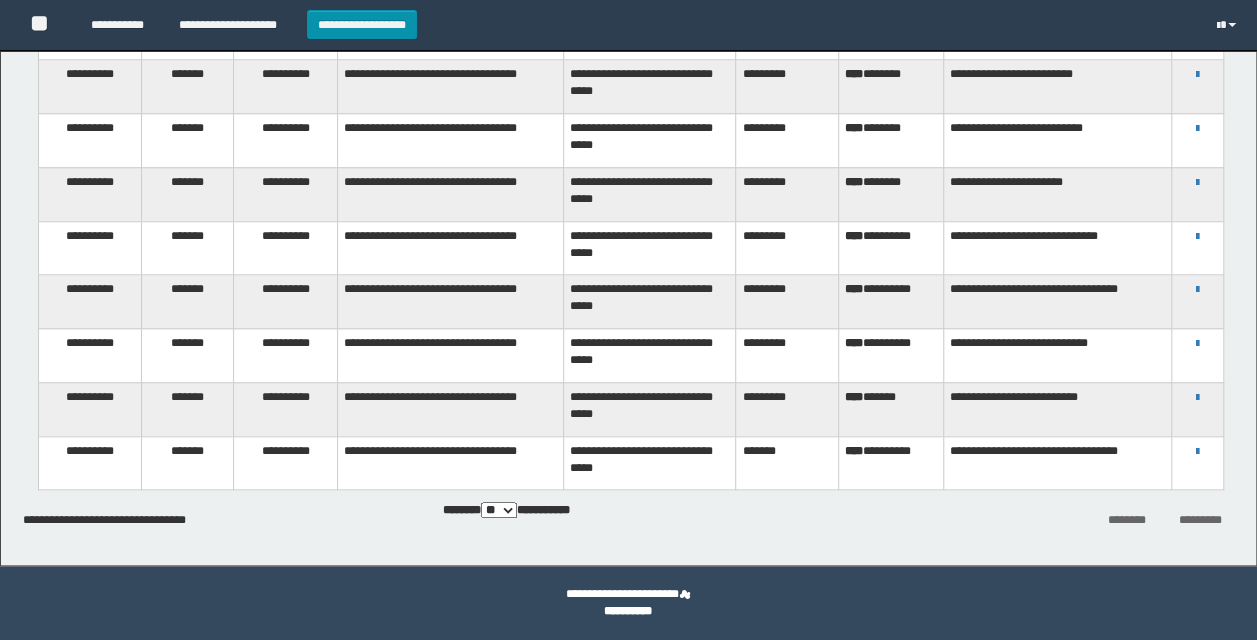 drag, startPoint x: 1196, startPoint y: 183, endPoint x: 1096, endPoint y: 160, distance: 102.610916 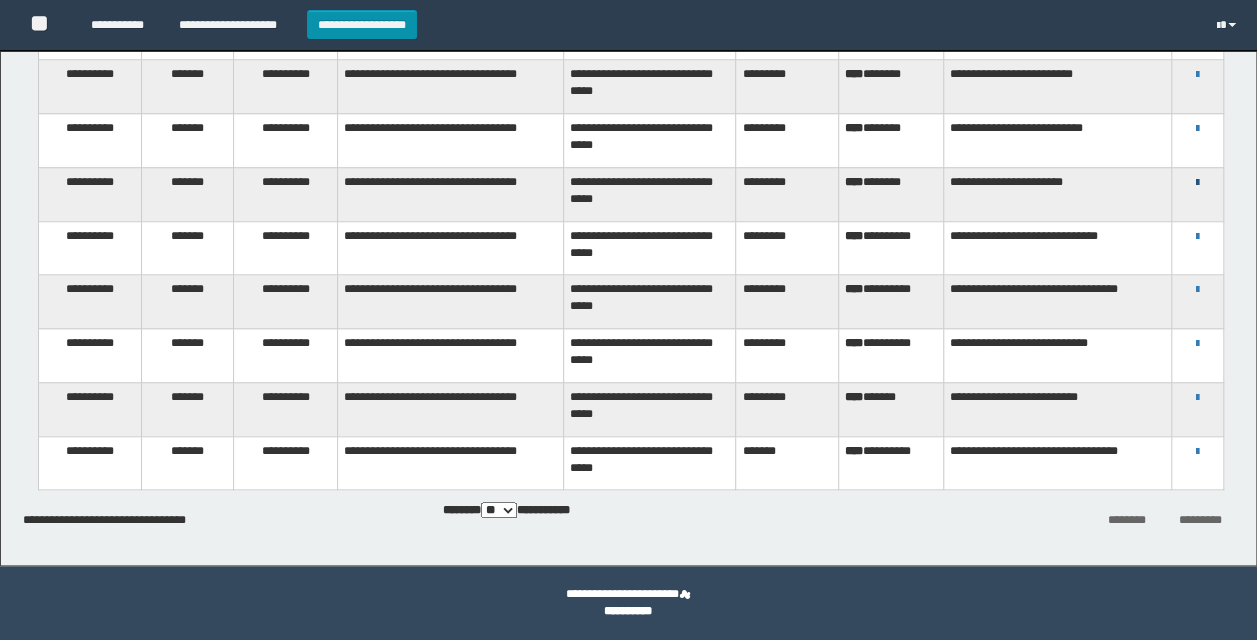 click at bounding box center [1197, 183] 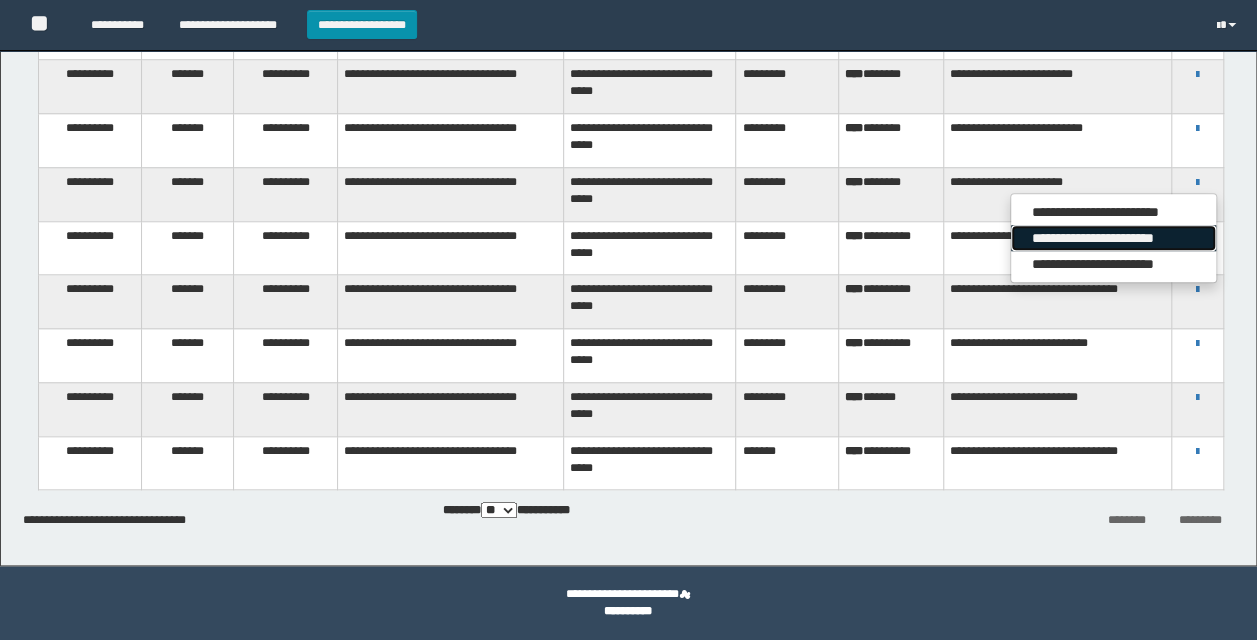 click on "**********" at bounding box center (1113, 238) 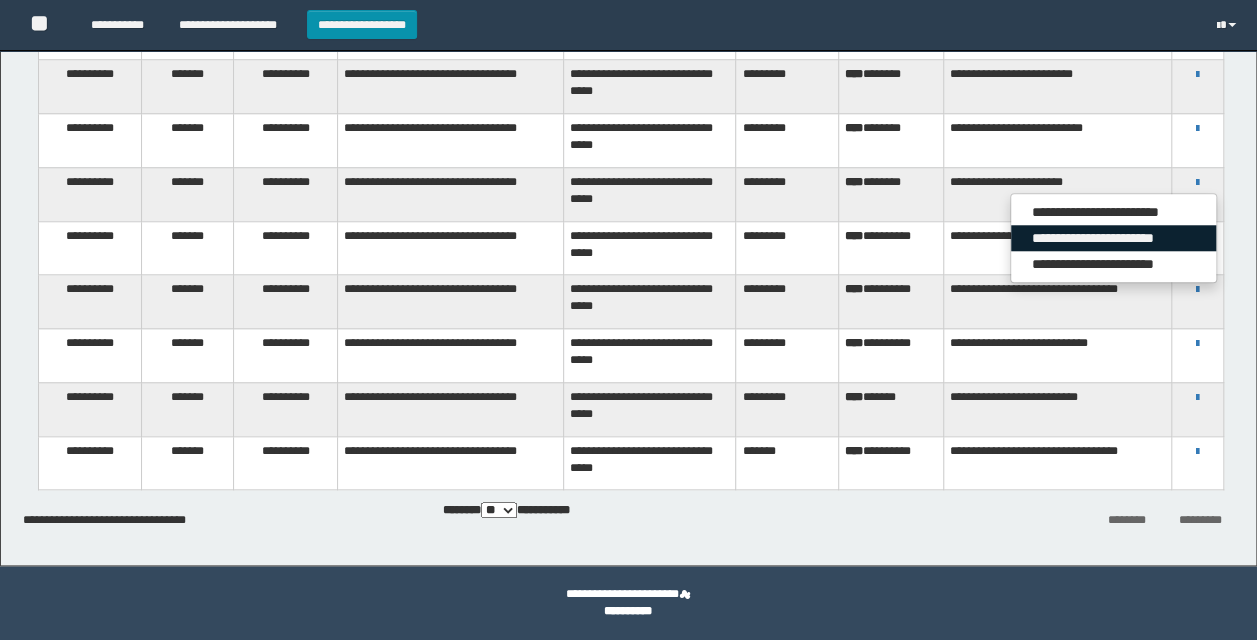 scroll, scrollTop: 0, scrollLeft: 0, axis: both 